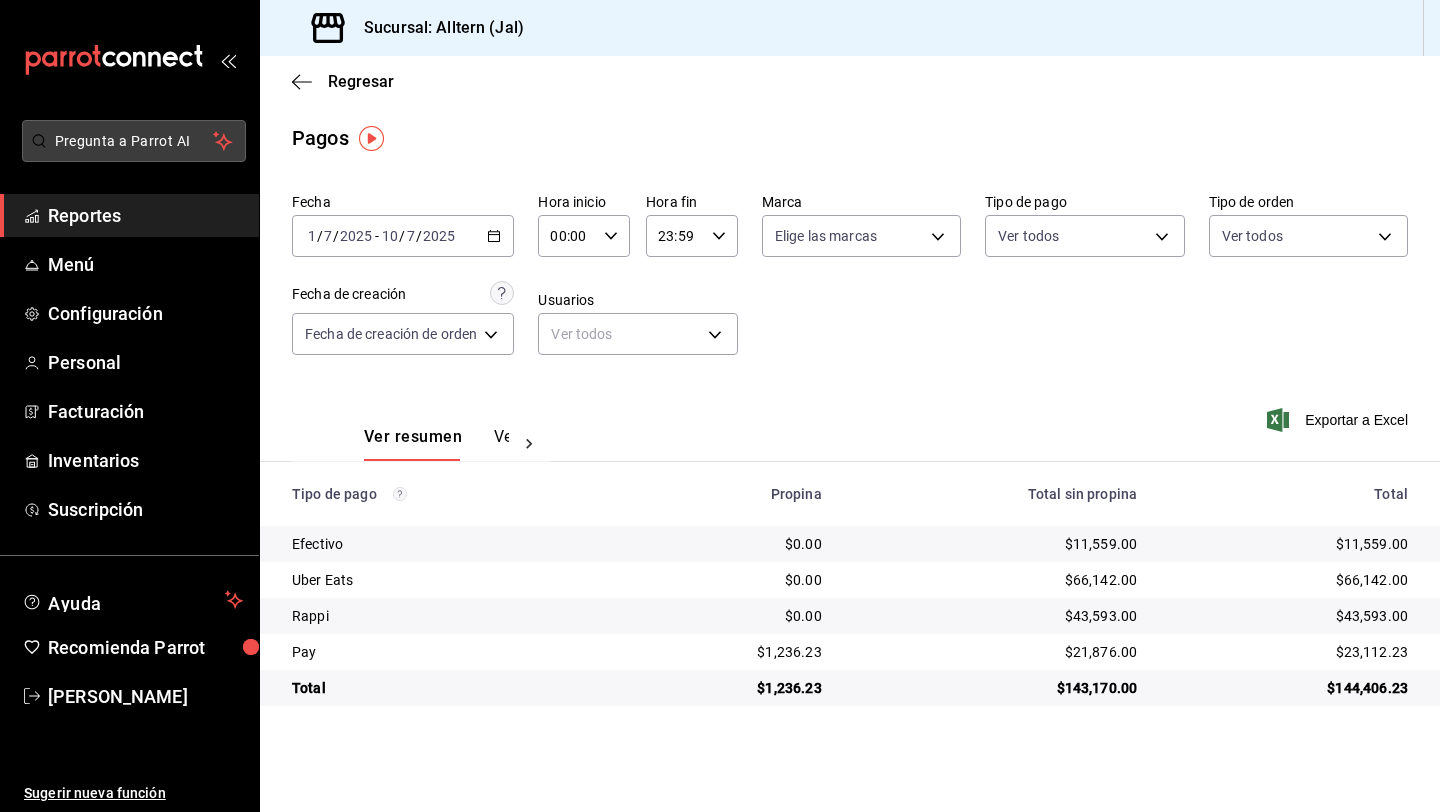 scroll, scrollTop: 0, scrollLeft: 0, axis: both 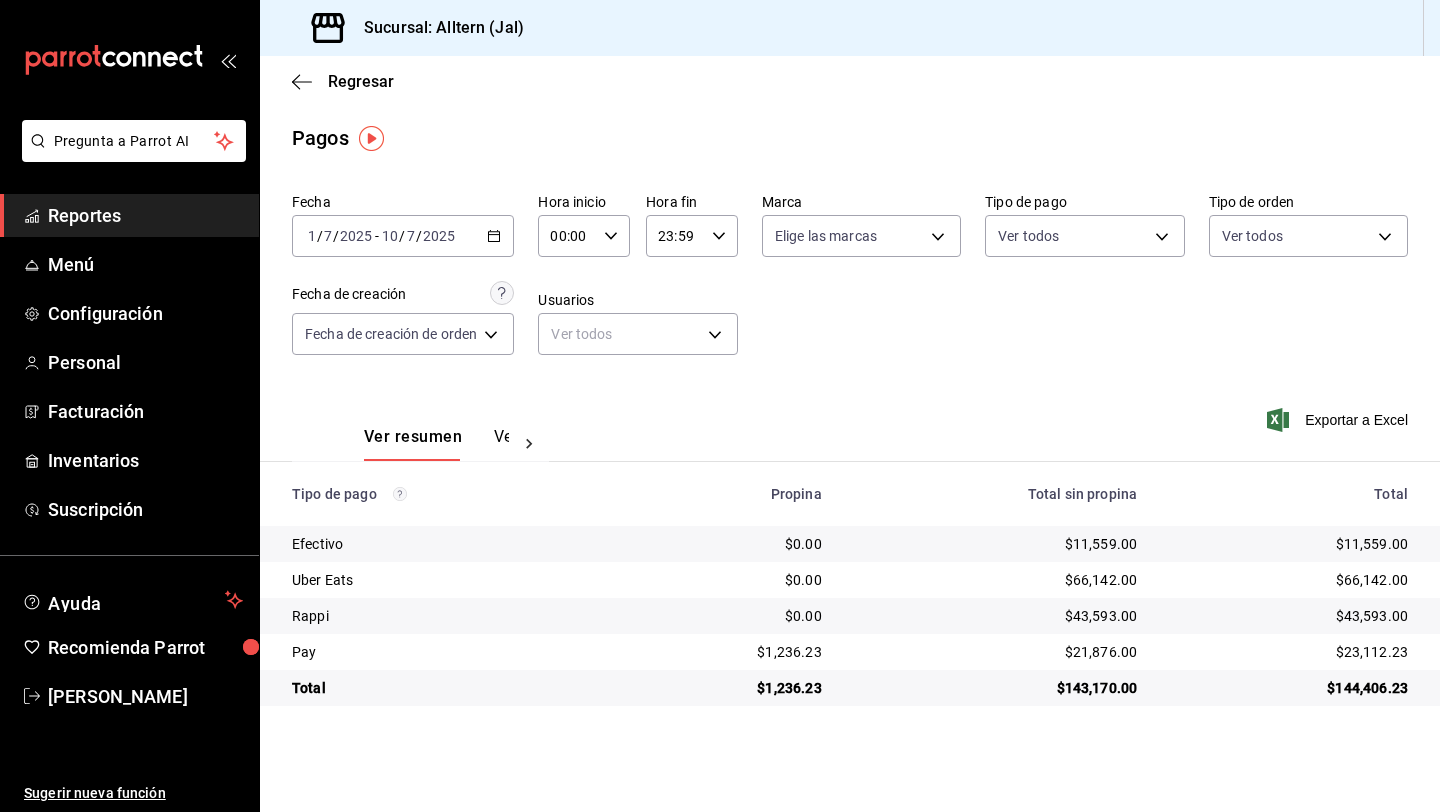 click on "Reportes" at bounding box center (145, 215) 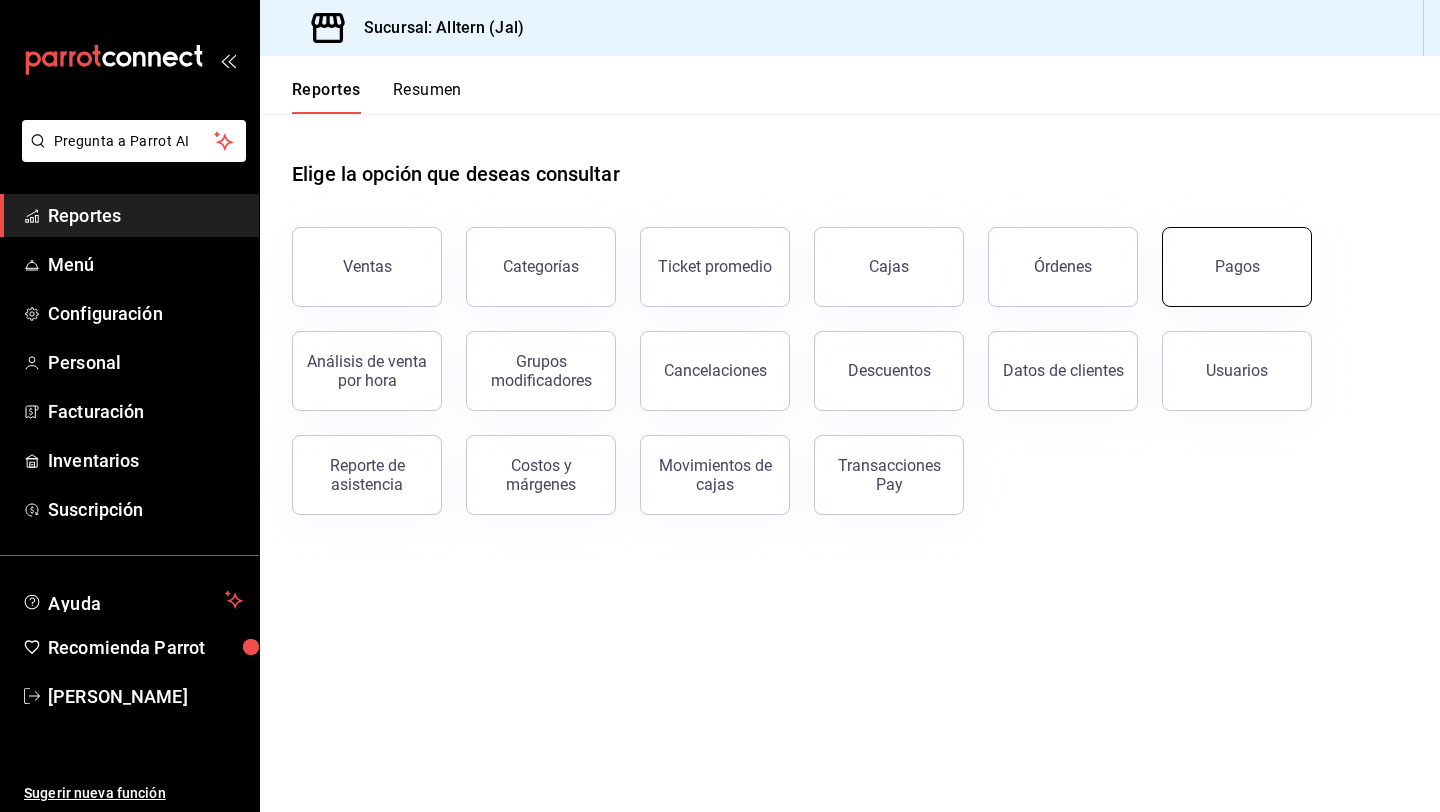 click on "Pagos" at bounding box center (1237, 267) 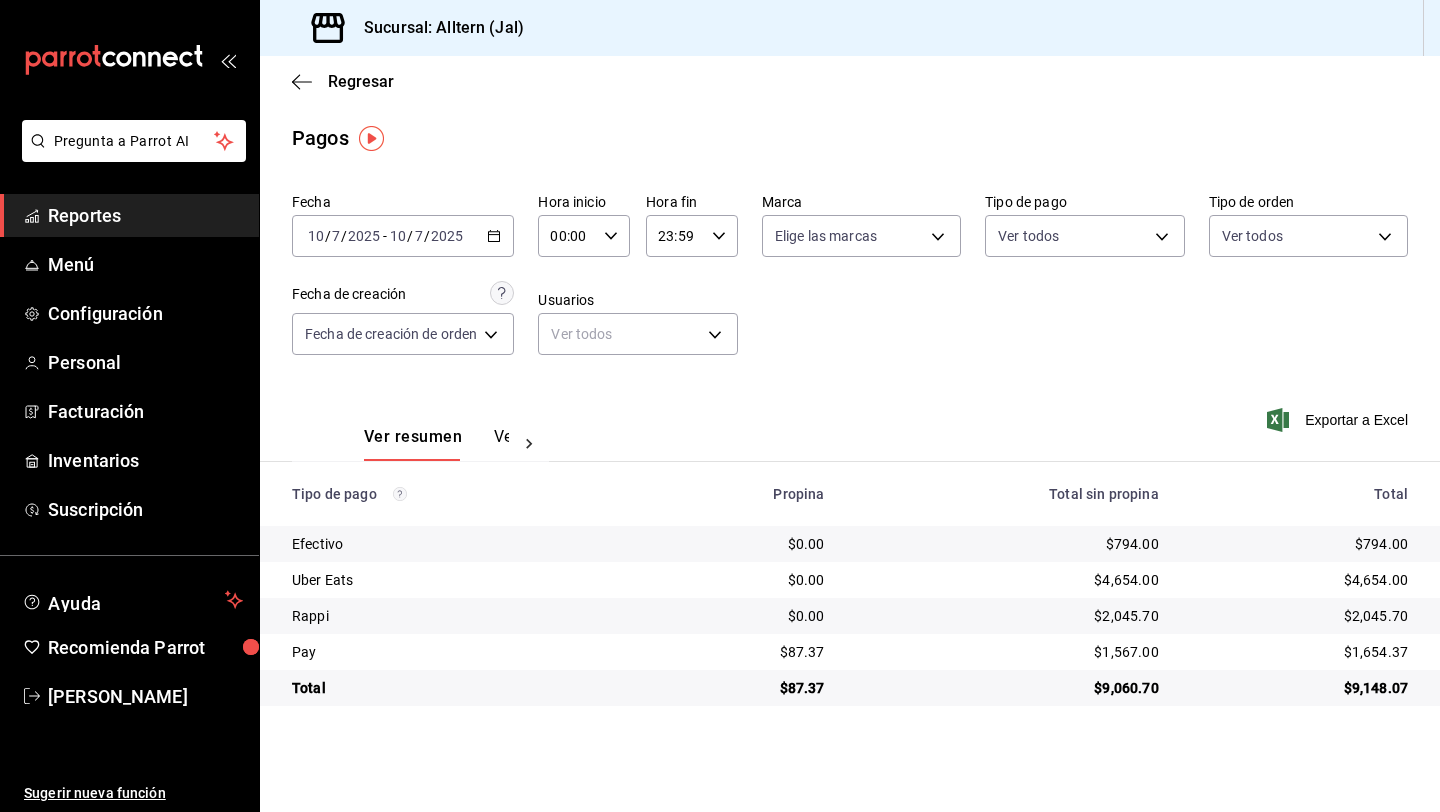 click on "[DATE] [DATE] - [DATE] [DATE]" at bounding box center [403, 236] 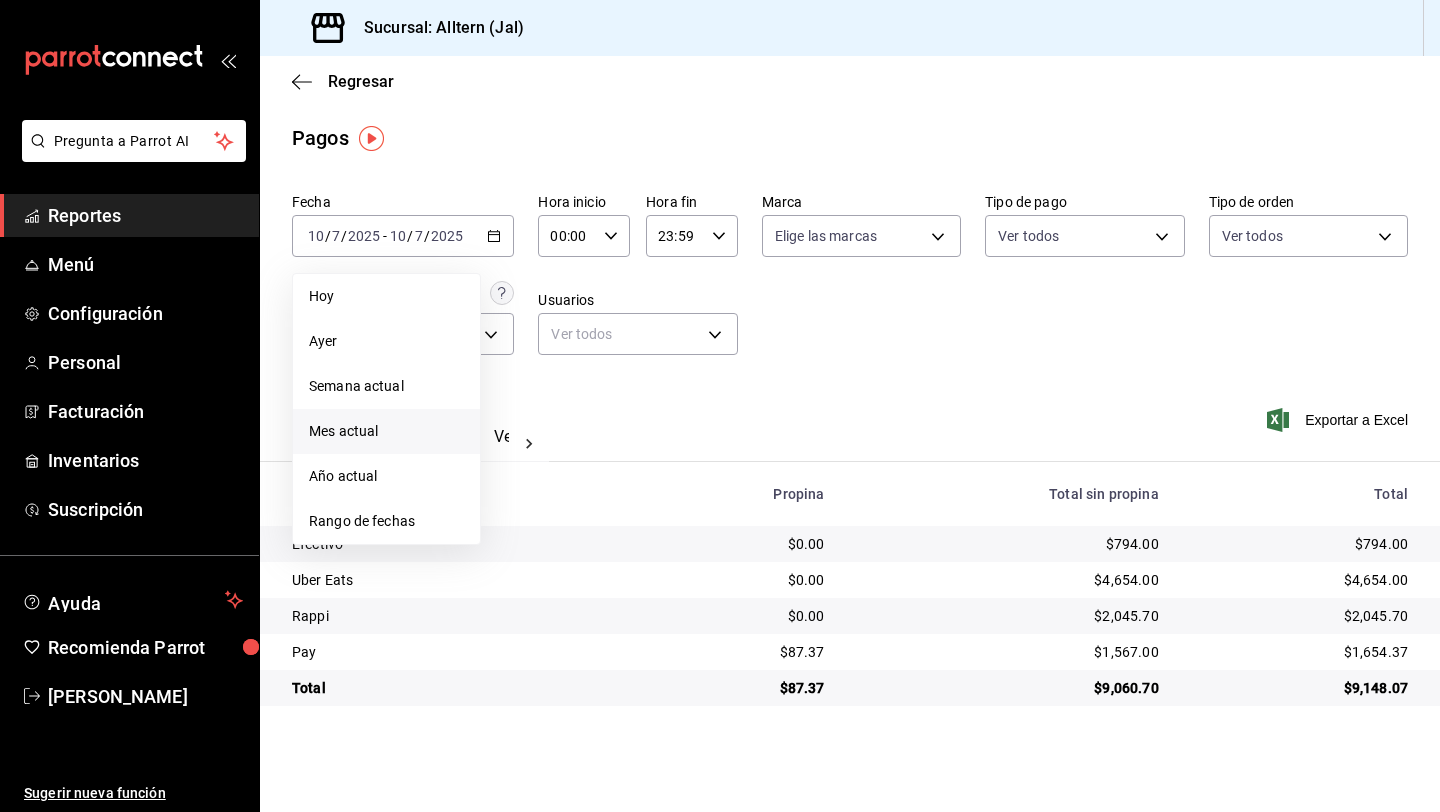 click on "Mes actual" at bounding box center [386, 431] 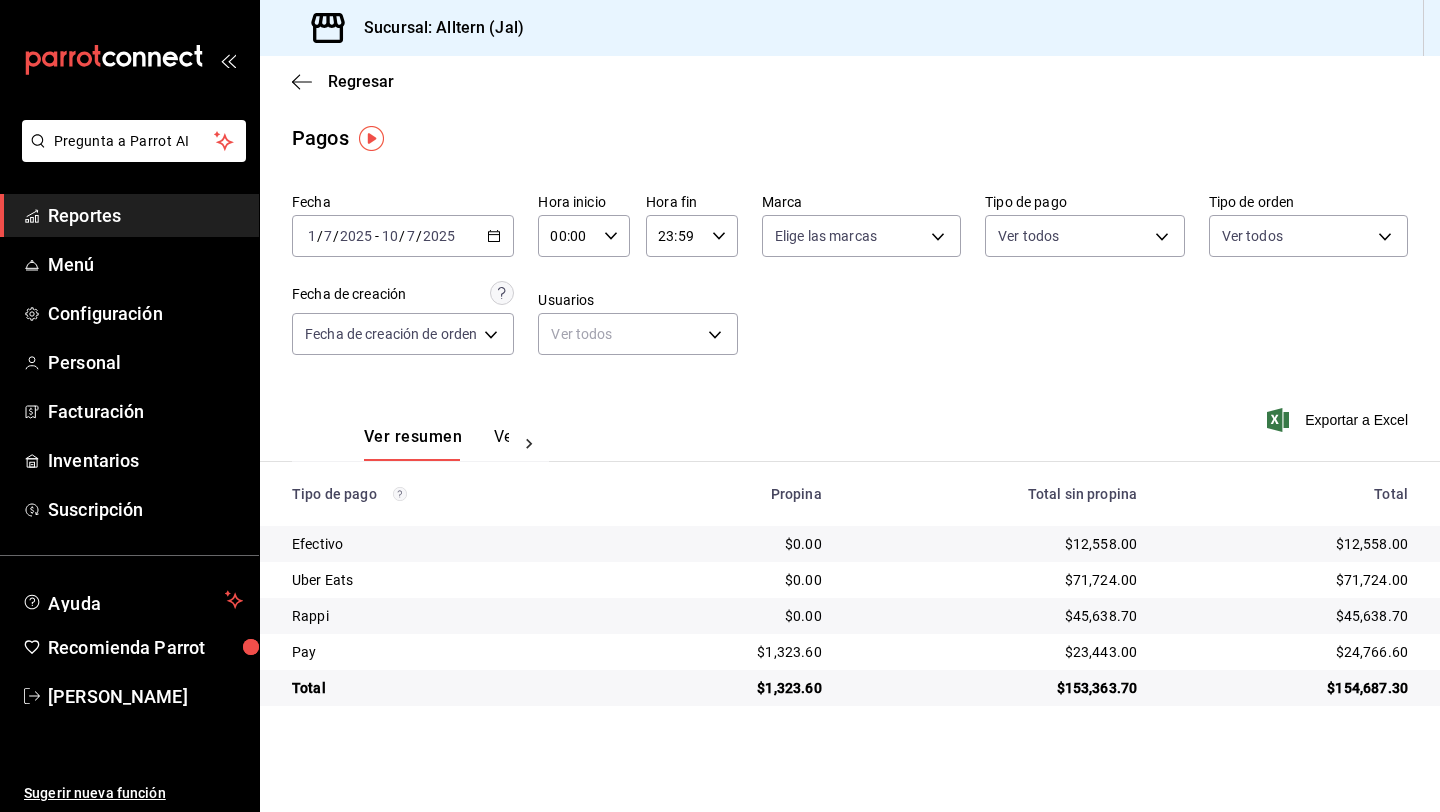 click on "Reportes" at bounding box center (129, 215) 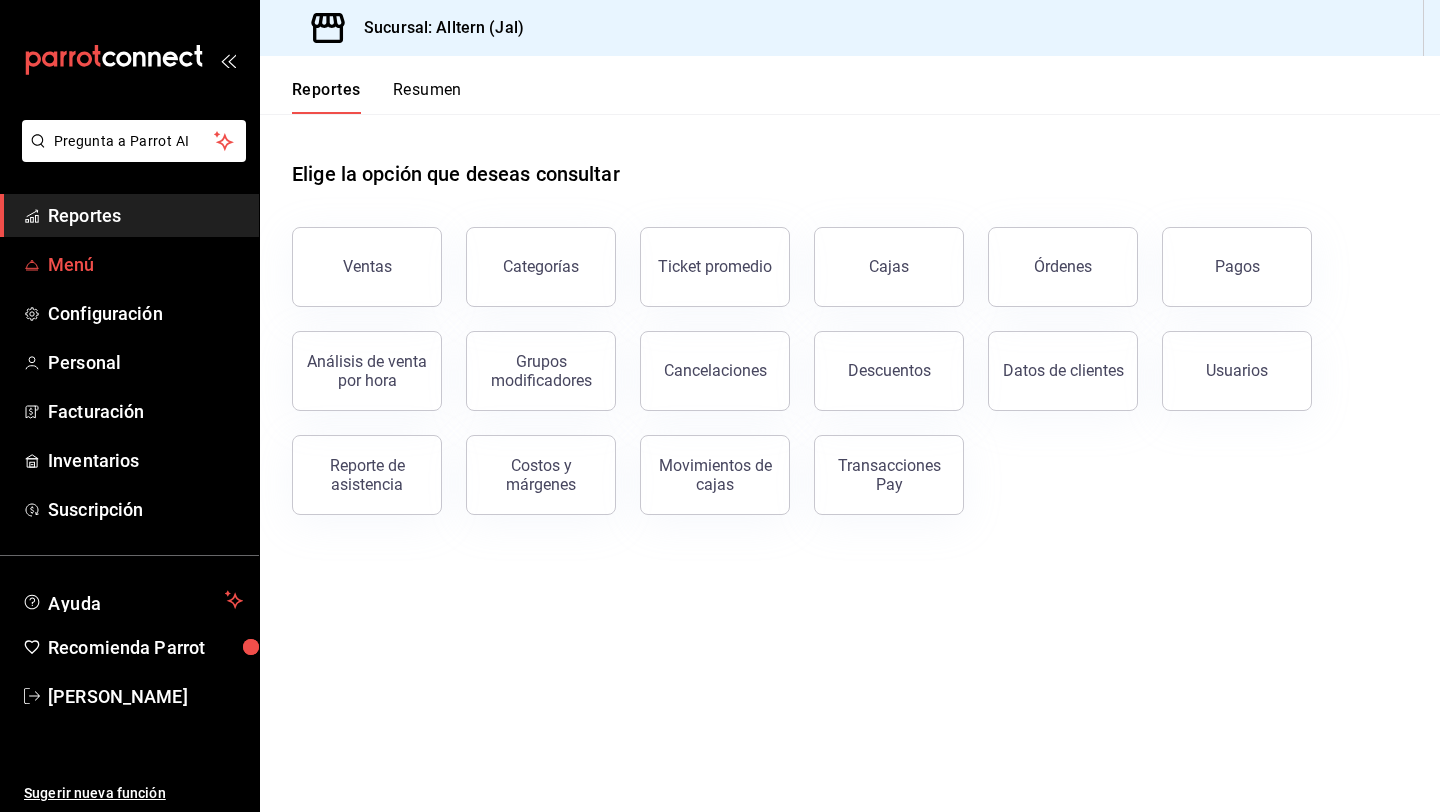 click on "Menú" at bounding box center [129, 264] 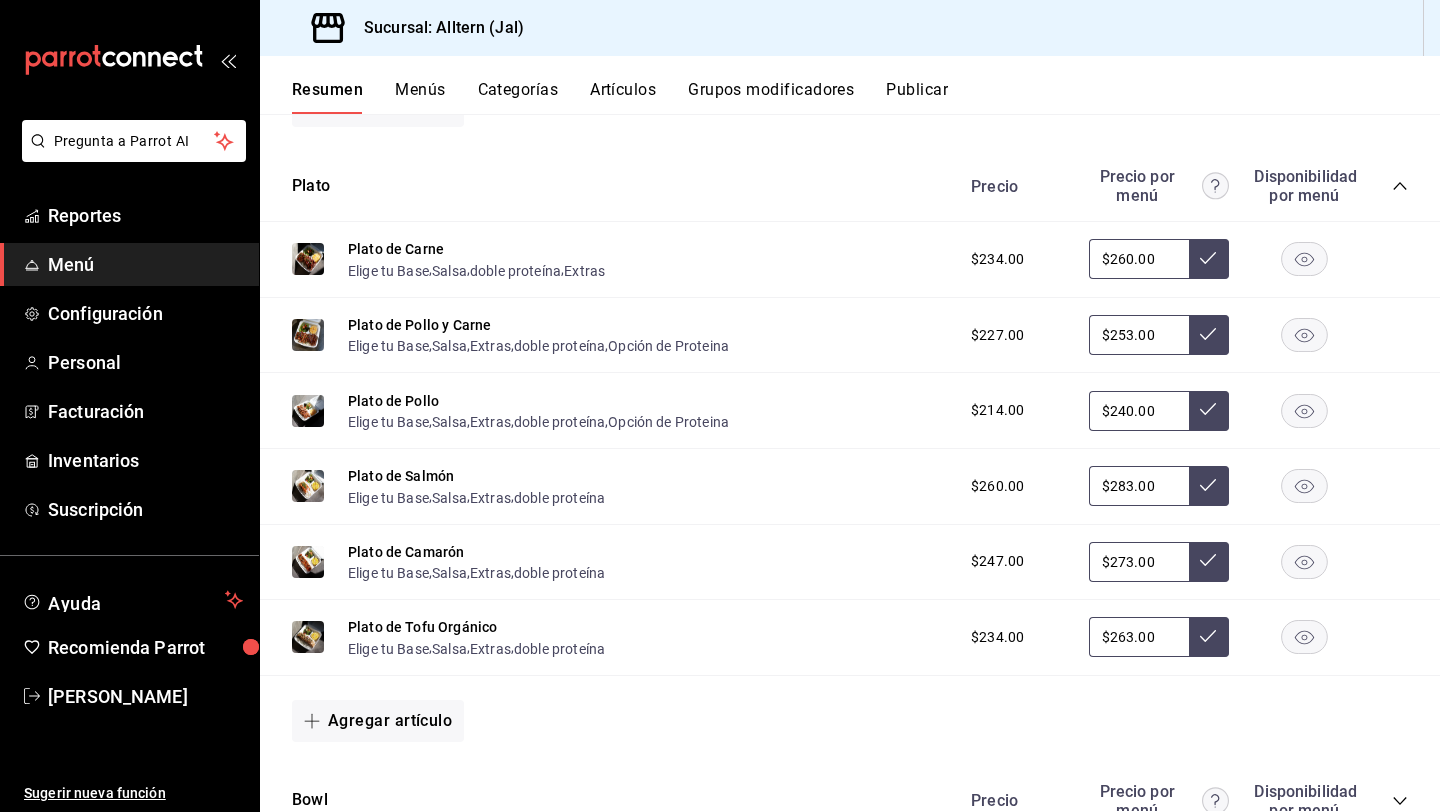 scroll, scrollTop: 1409, scrollLeft: 0, axis: vertical 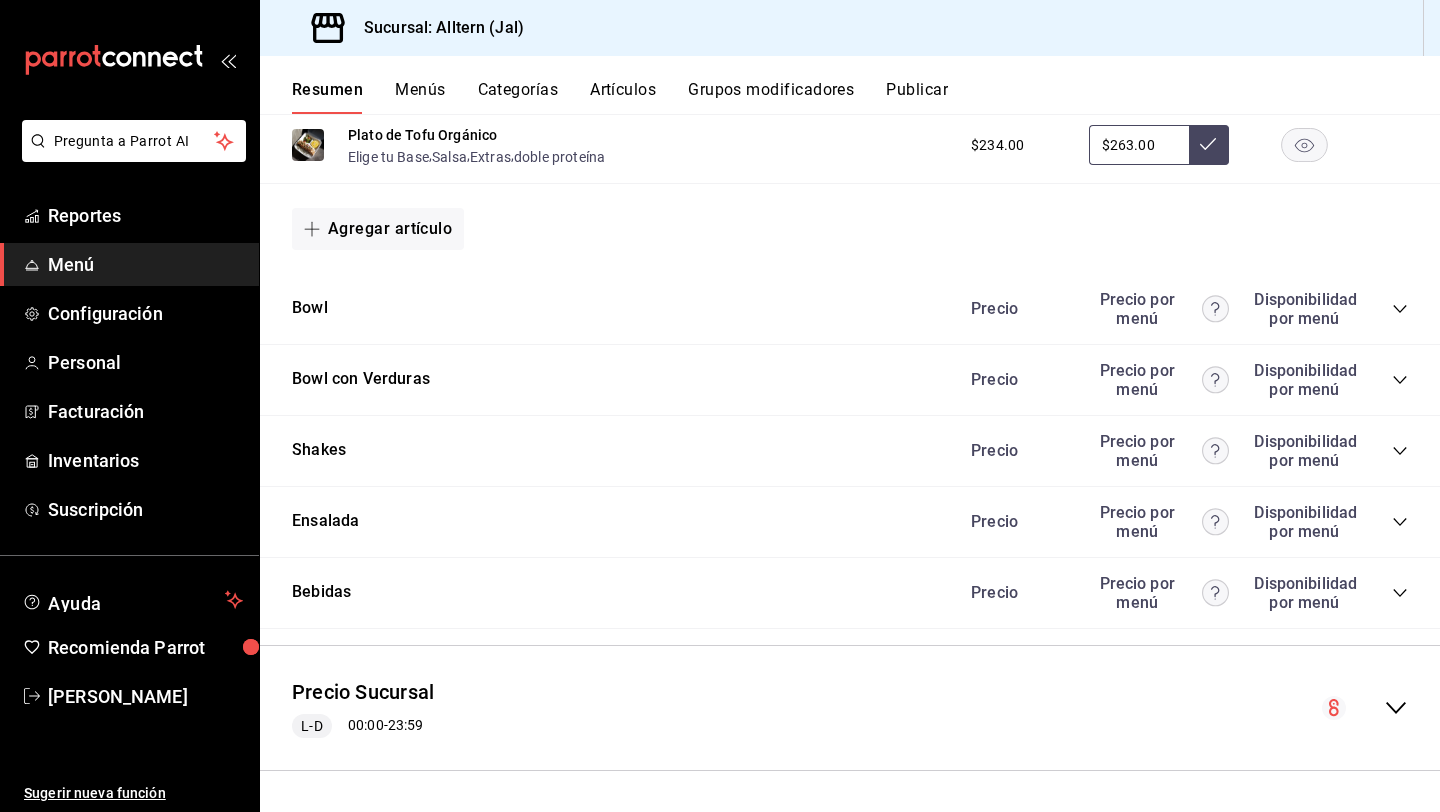 click 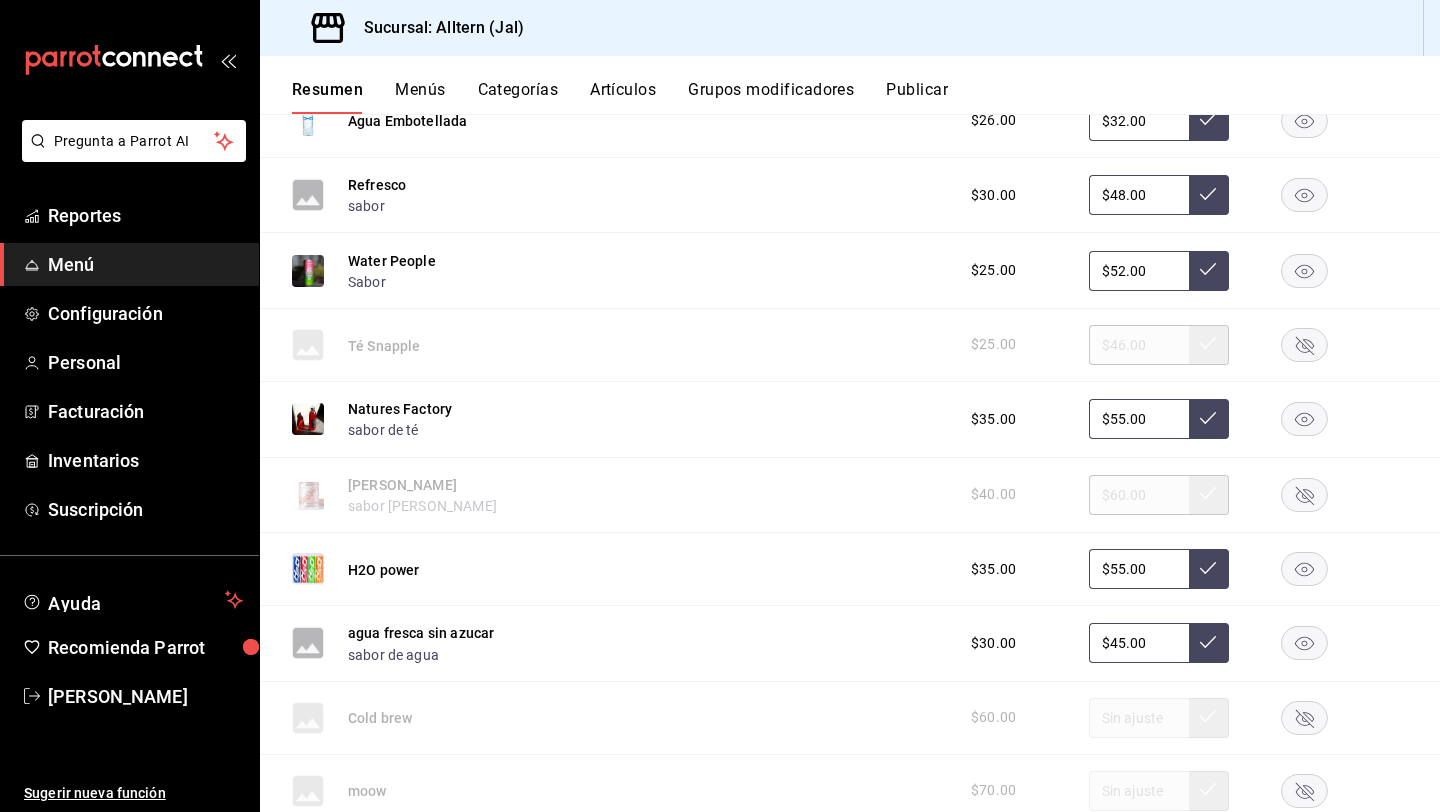 scroll, scrollTop: 1963, scrollLeft: 0, axis: vertical 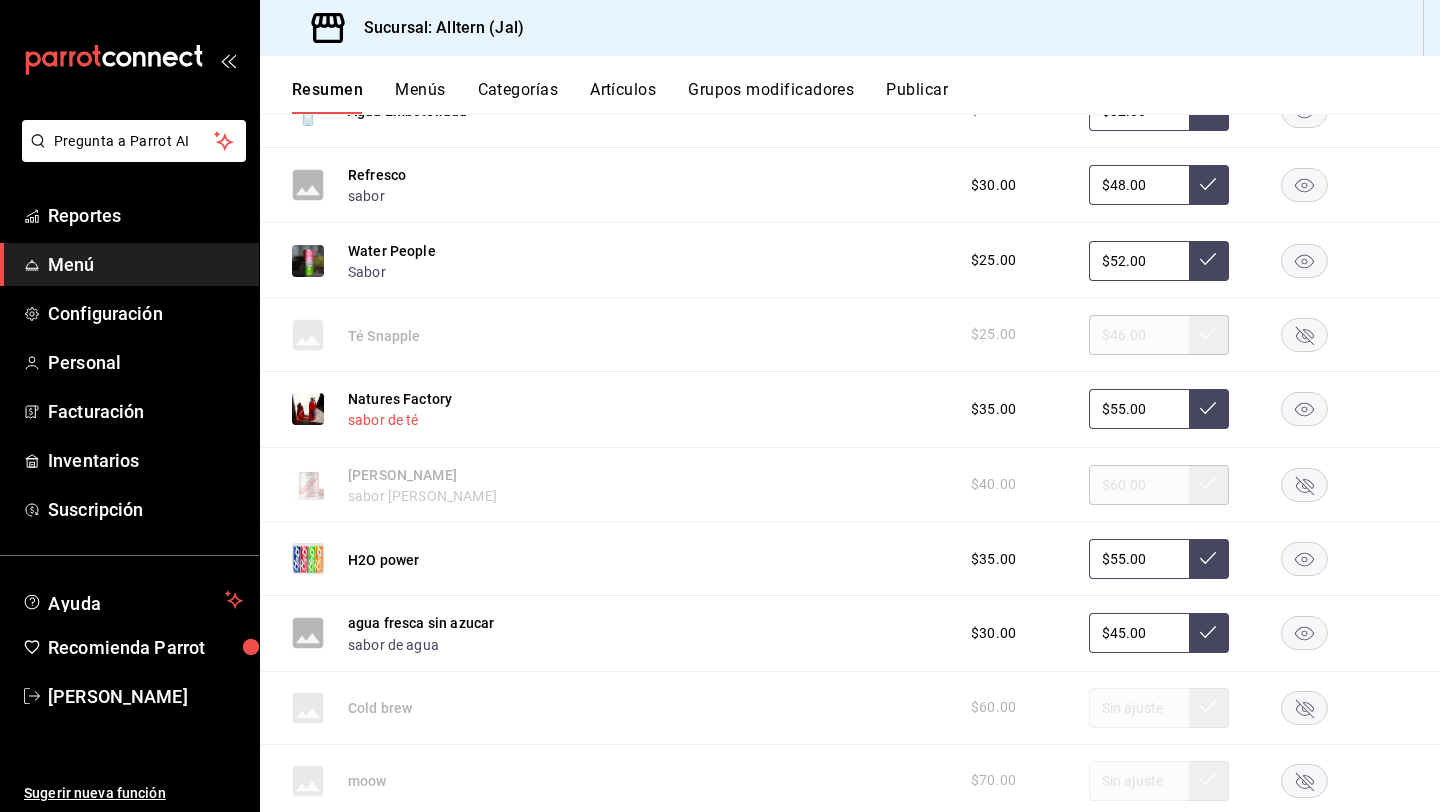 click on "sabor de té" at bounding box center (383, 420) 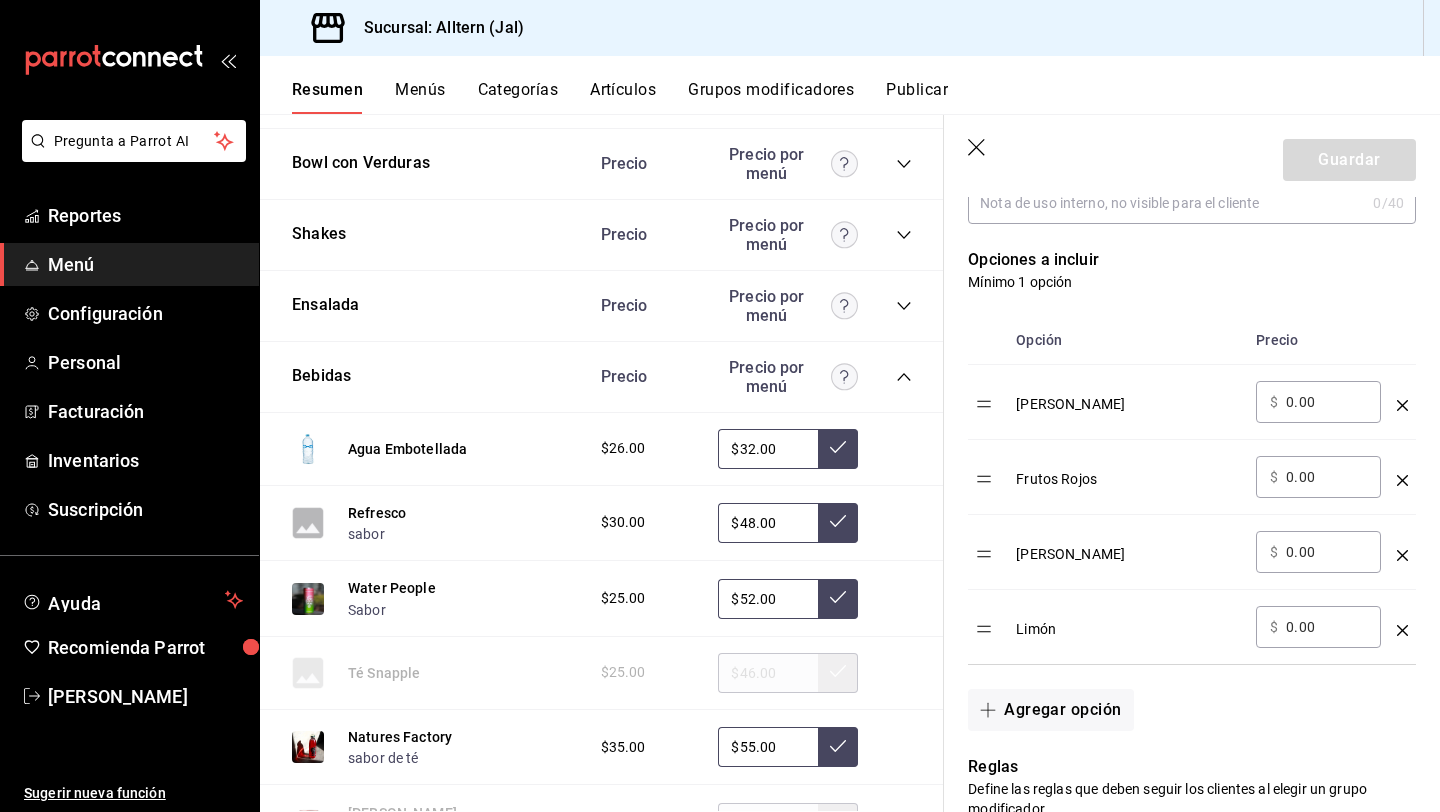 scroll, scrollTop: 499, scrollLeft: 0, axis: vertical 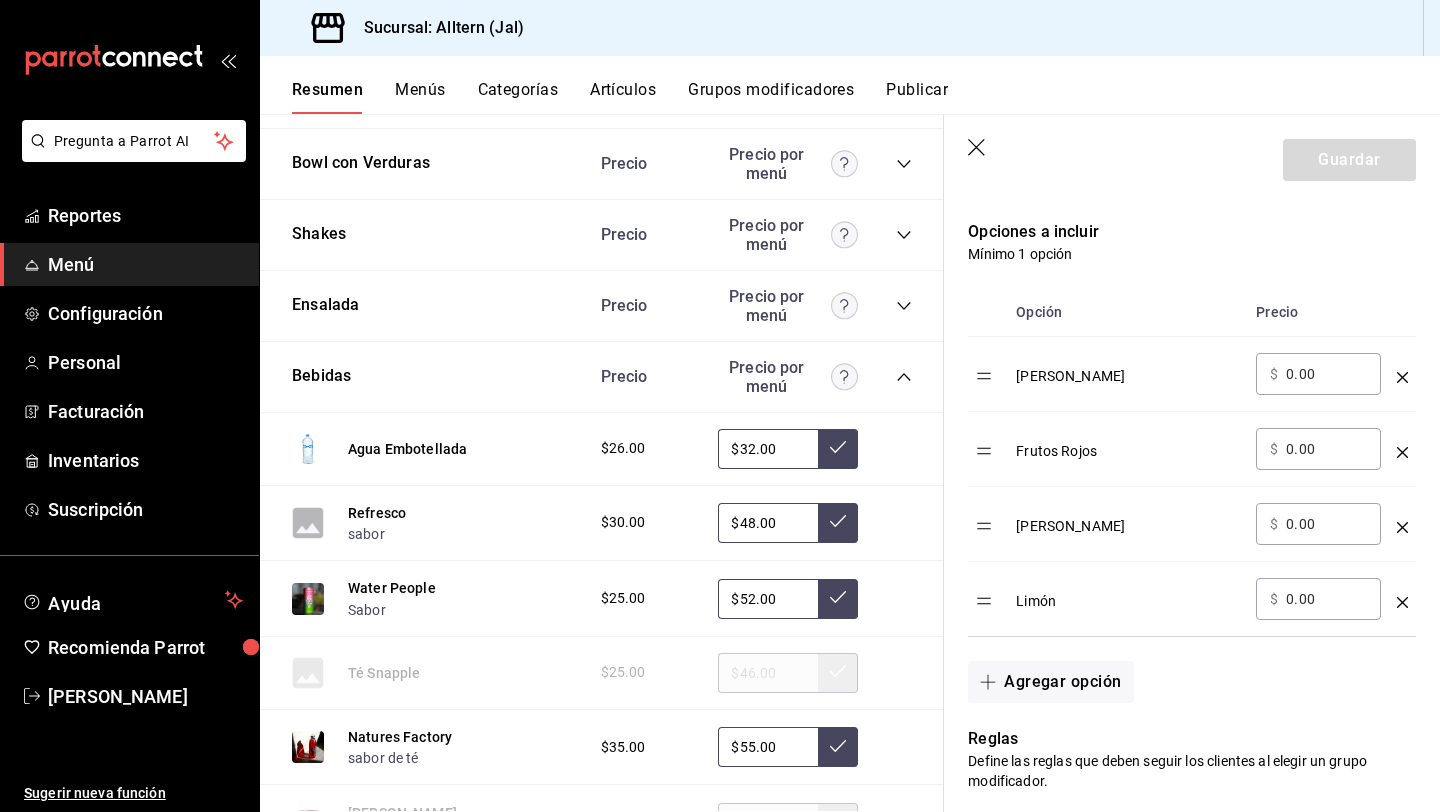 click 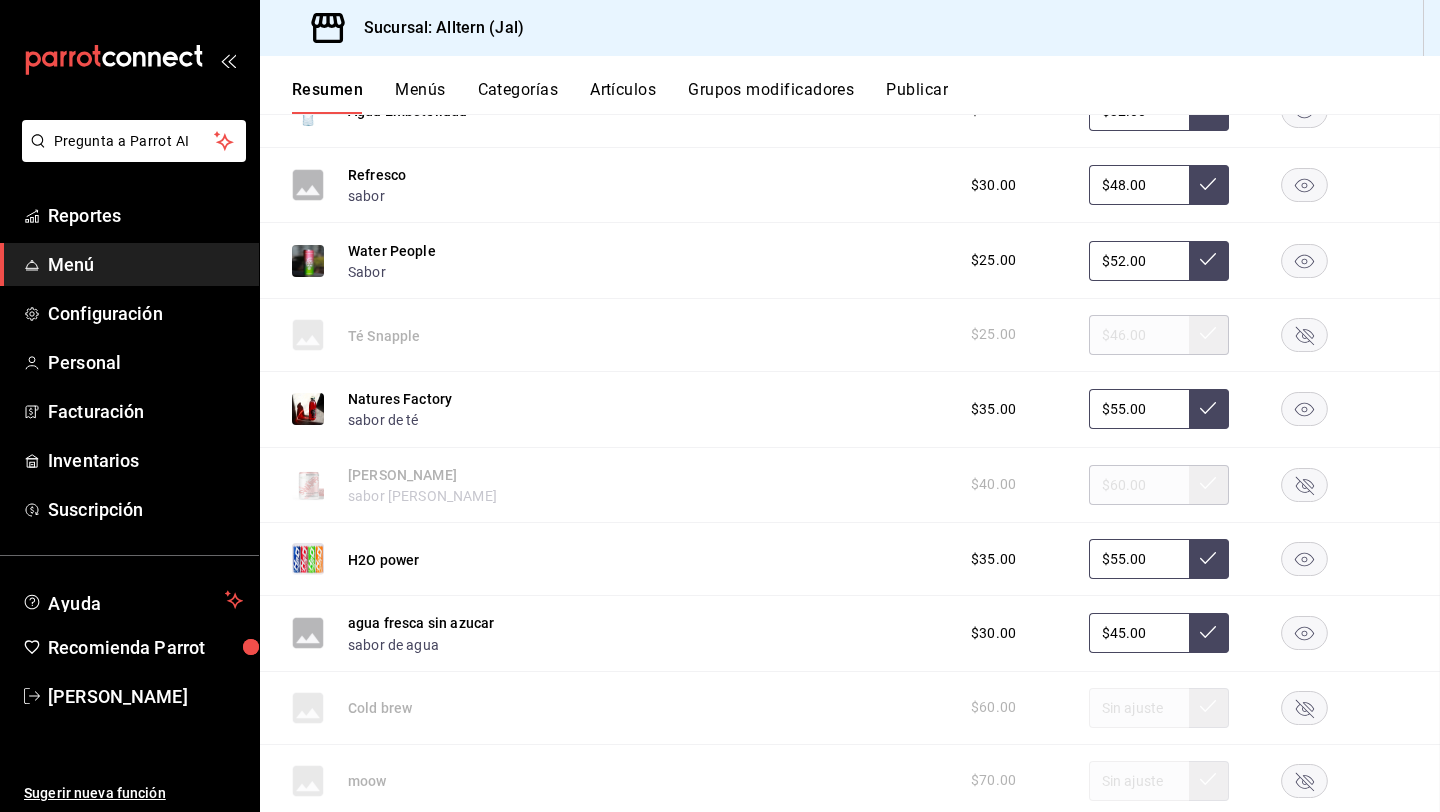 scroll, scrollTop: 0, scrollLeft: 0, axis: both 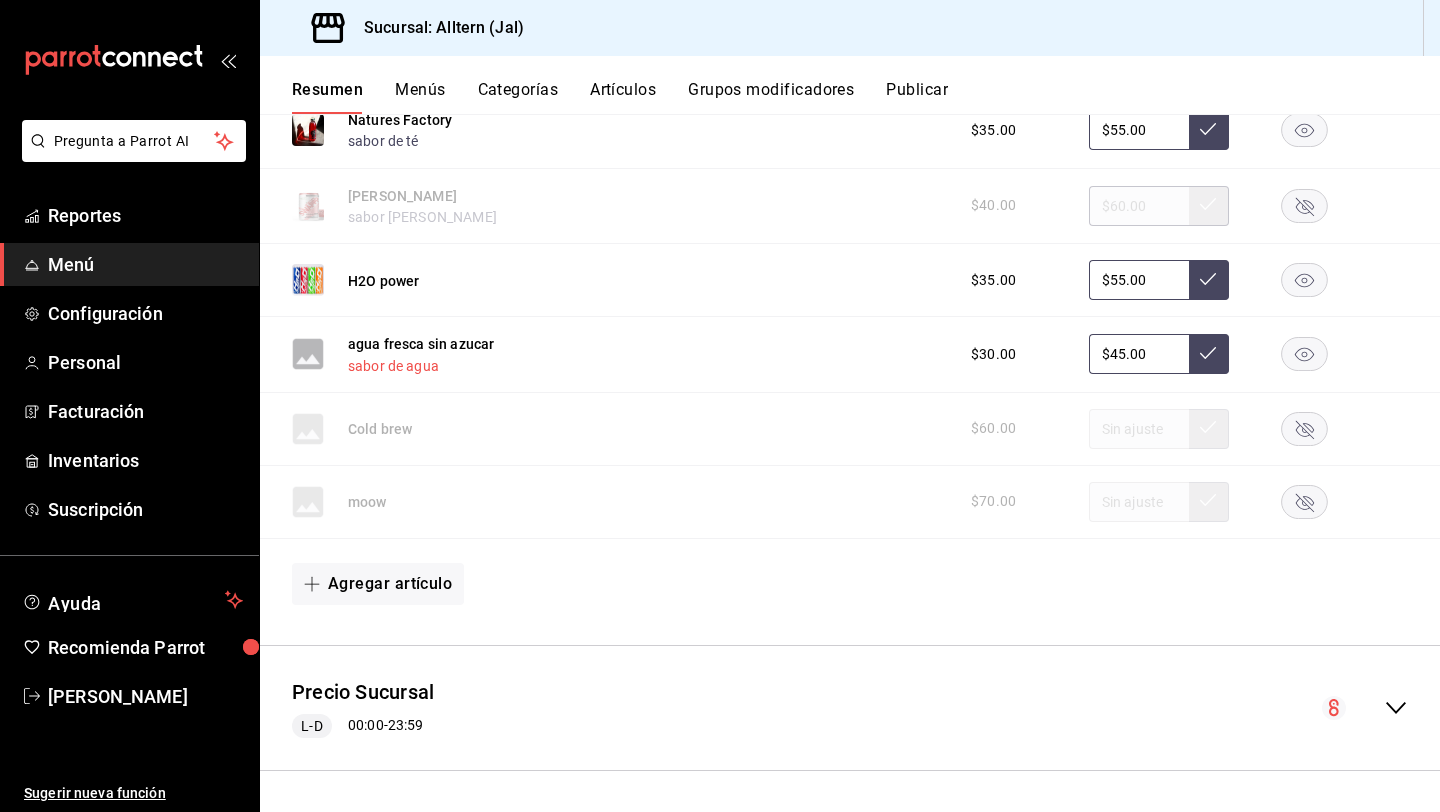 click on "sabor de agua" at bounding box center [393, 366] 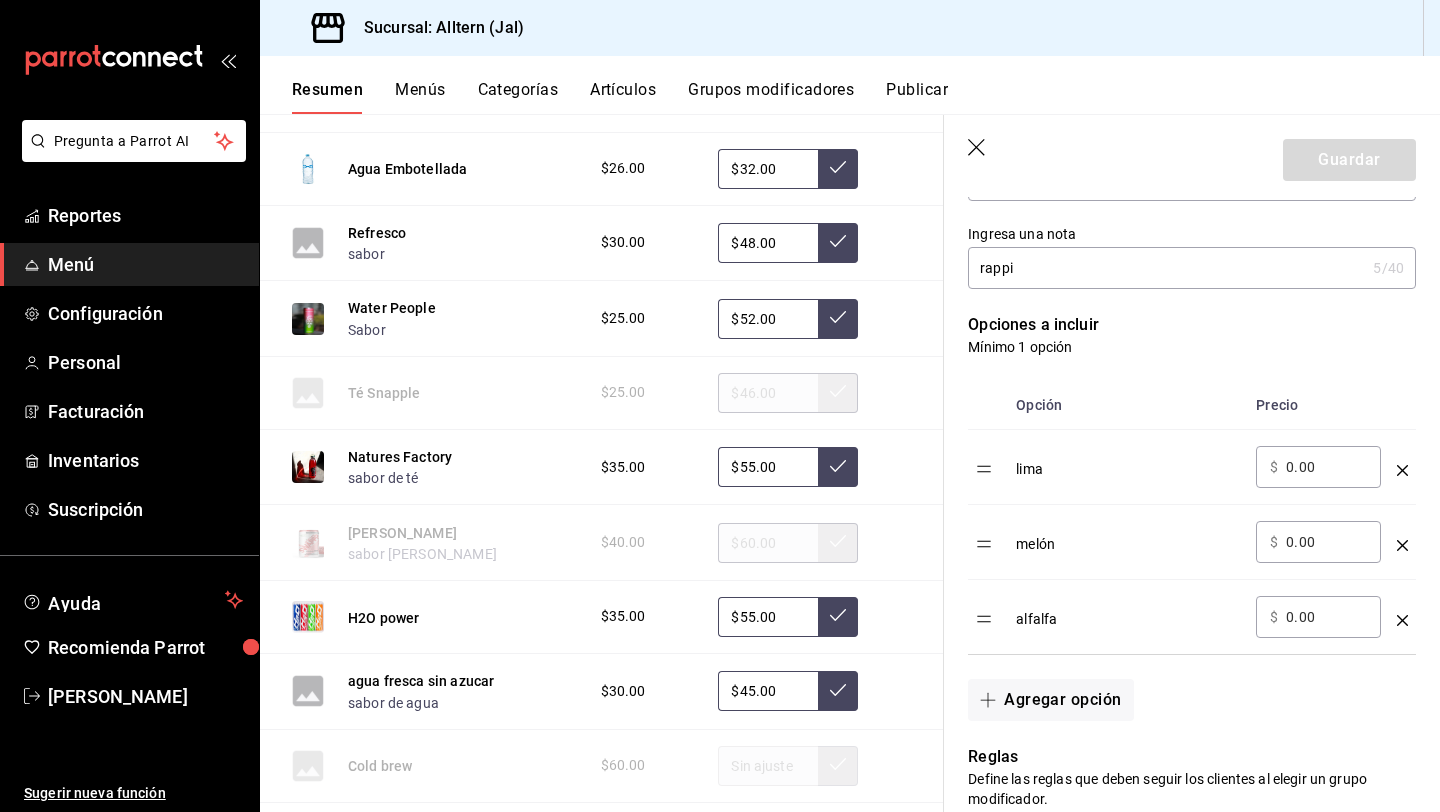 scroll, scrollTop: 416, scrollLeft: 0, axis: vertical 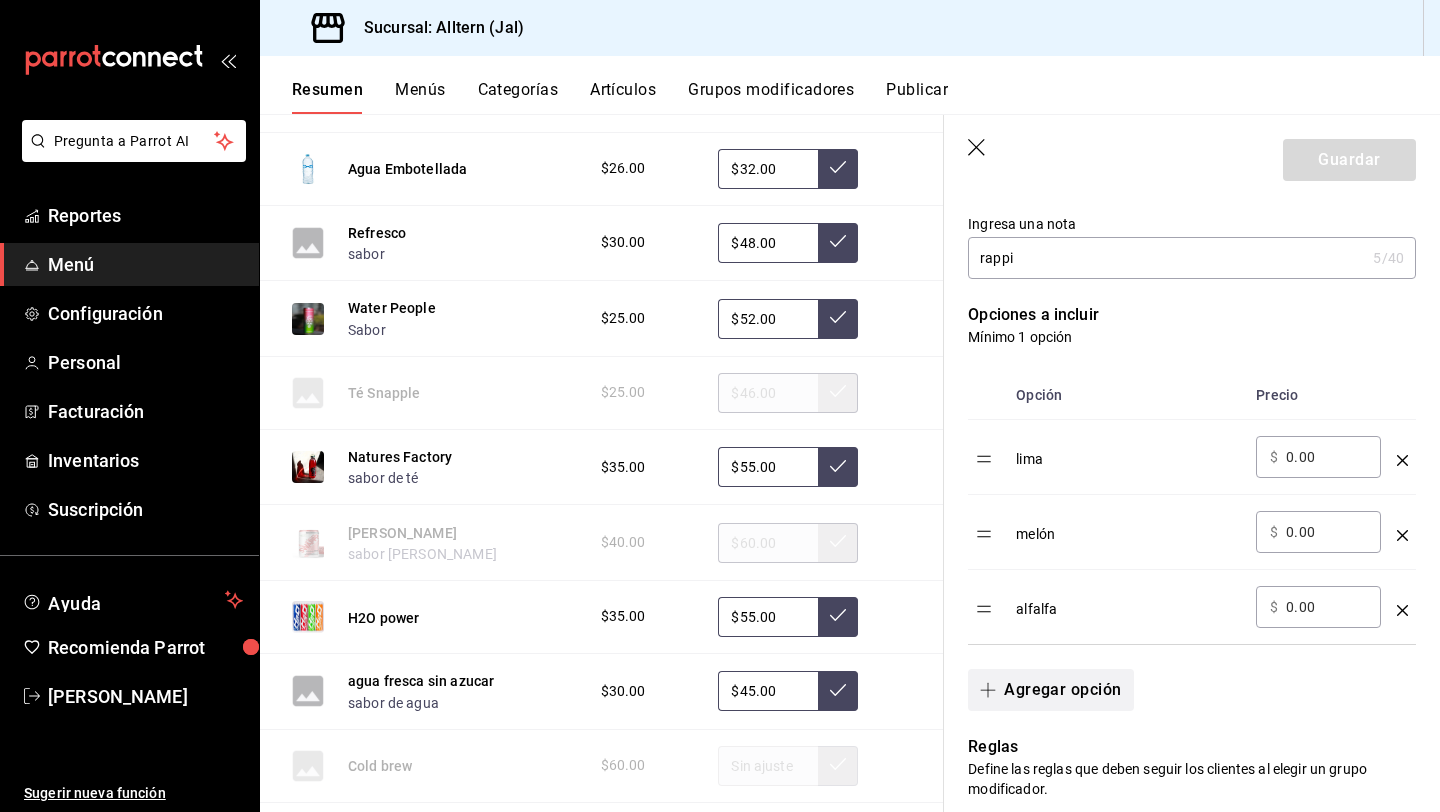 click on "Agregar opción" at bounding box center (1050, 690) 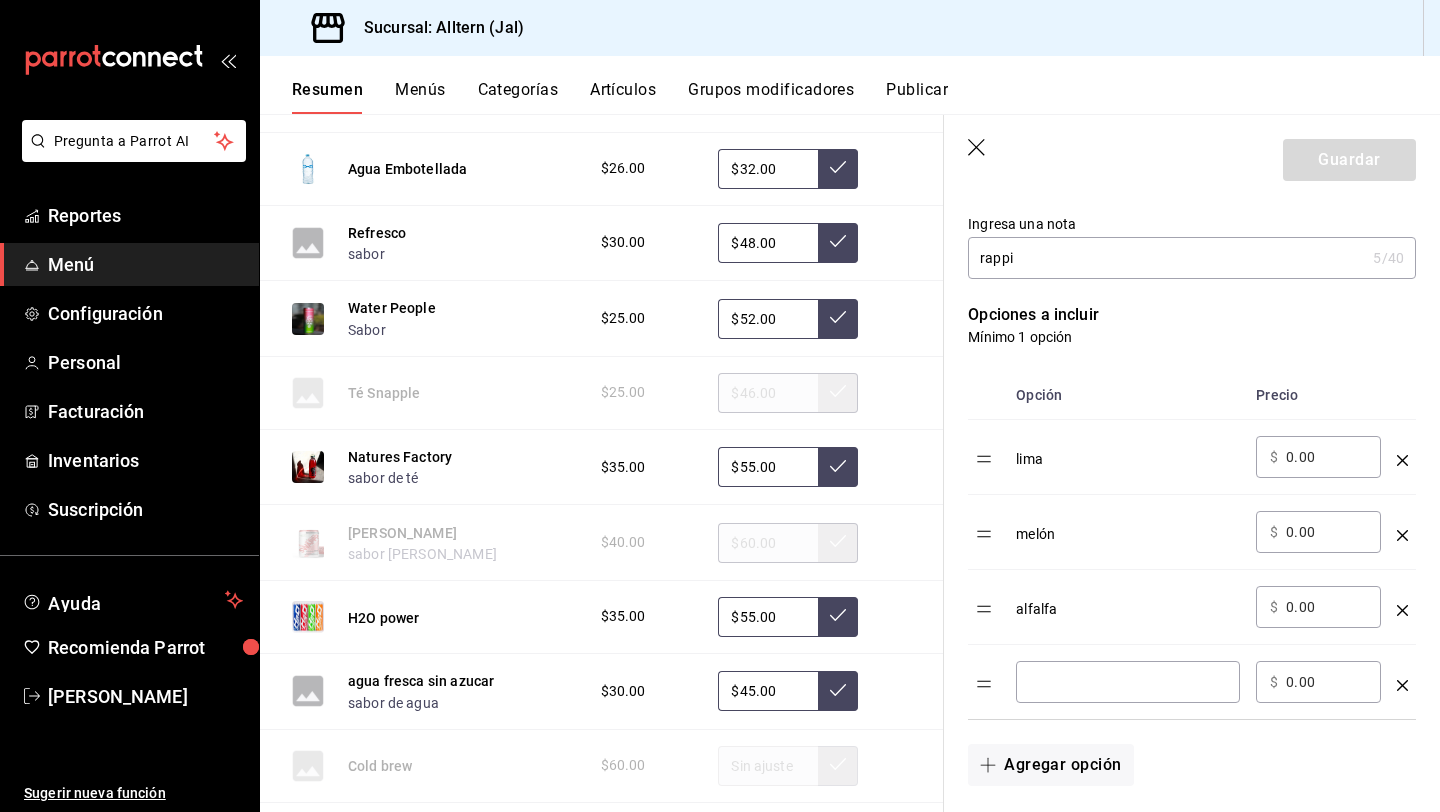 click at bounding box center [1128, 682] 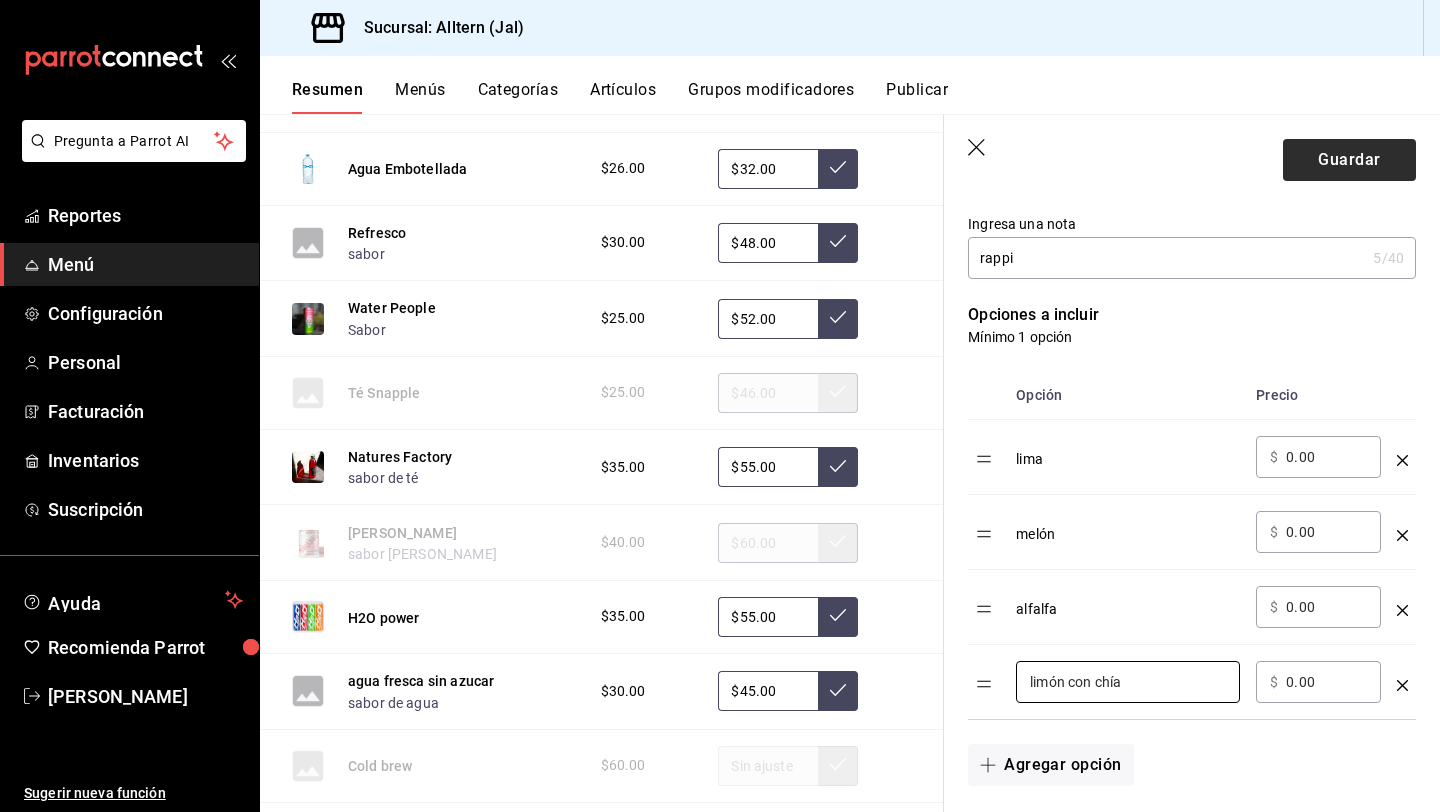 type on "limón con chía" 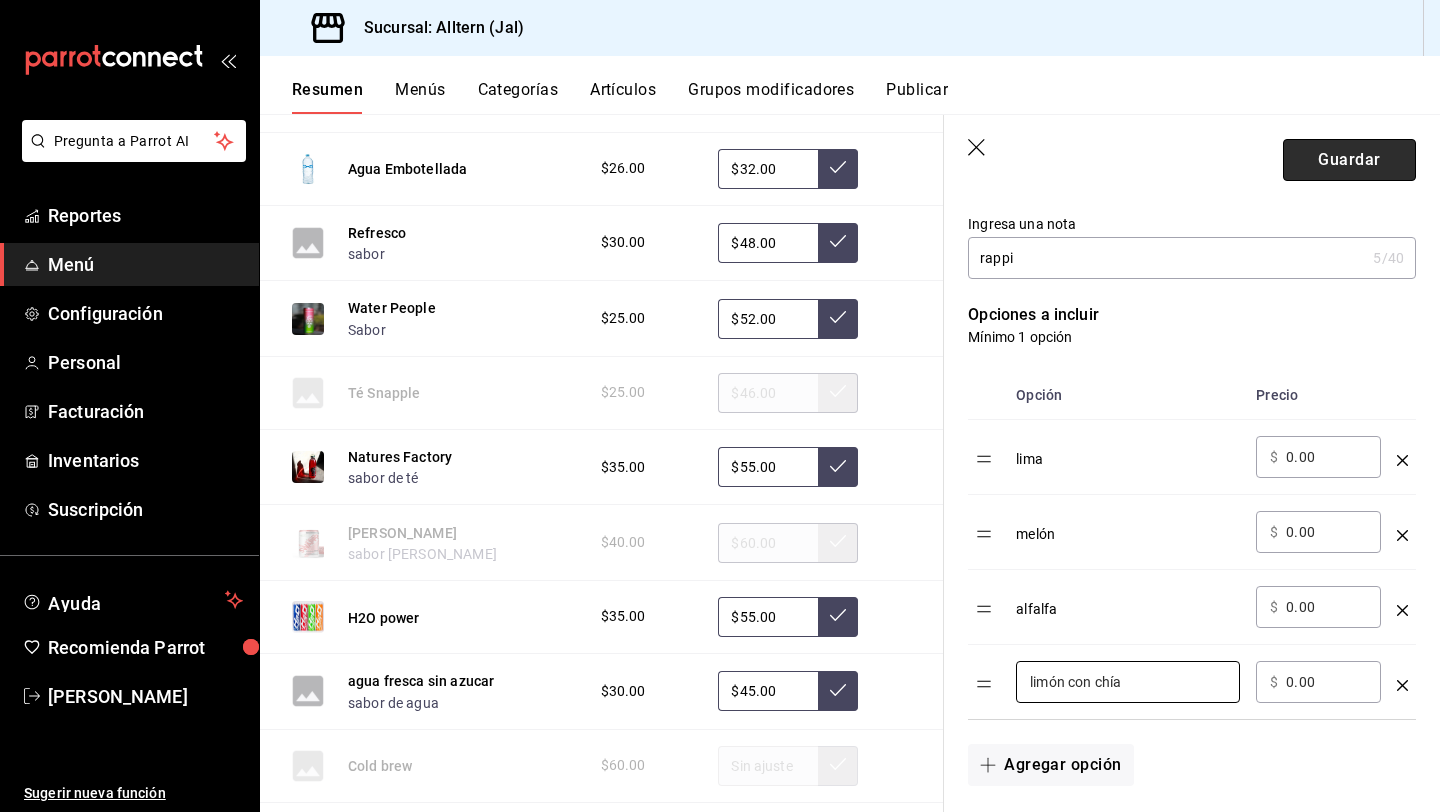 click on "Guardar" at bounding box center (1349, 160) 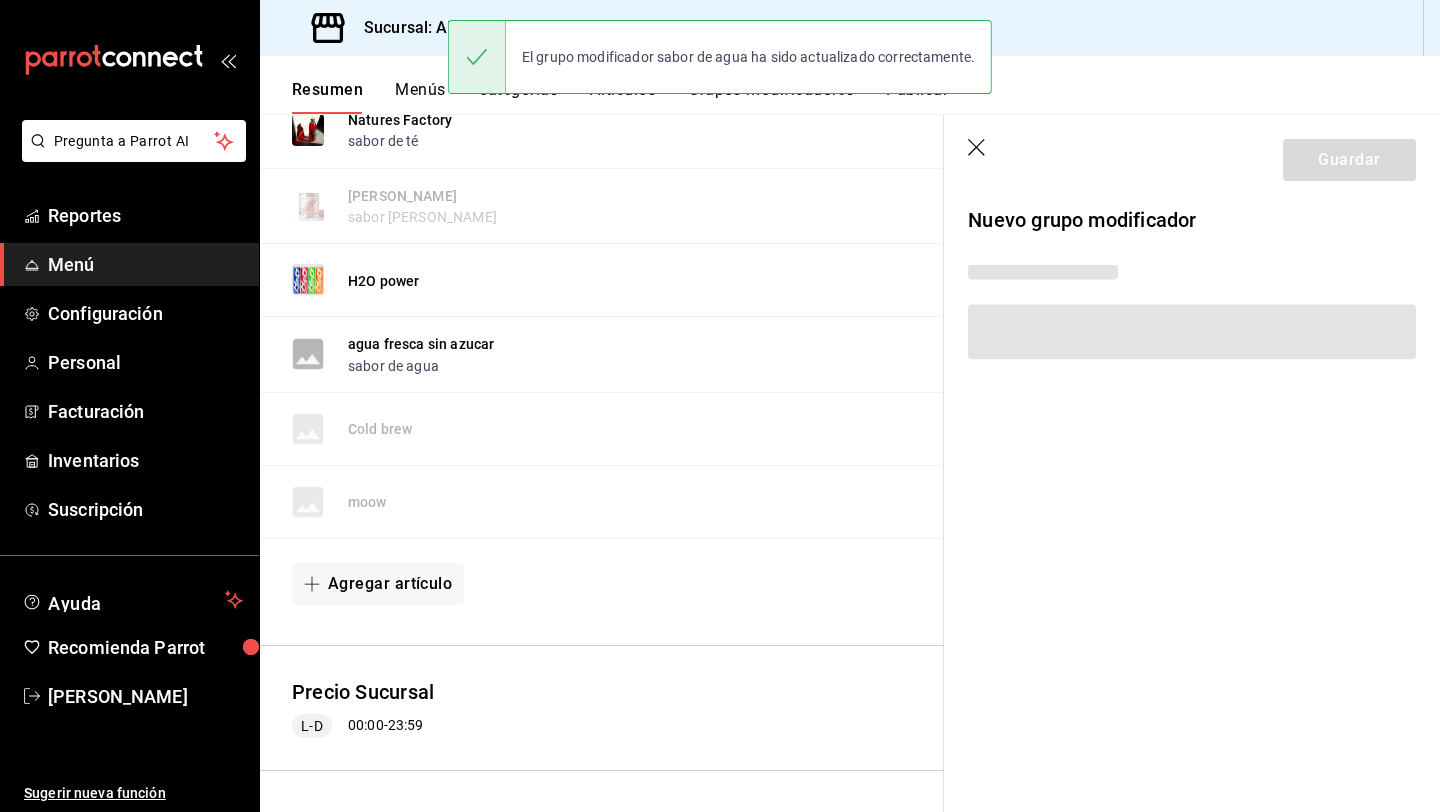 scroll, scrollTop: 0, scrollLeft: 0, axis: both 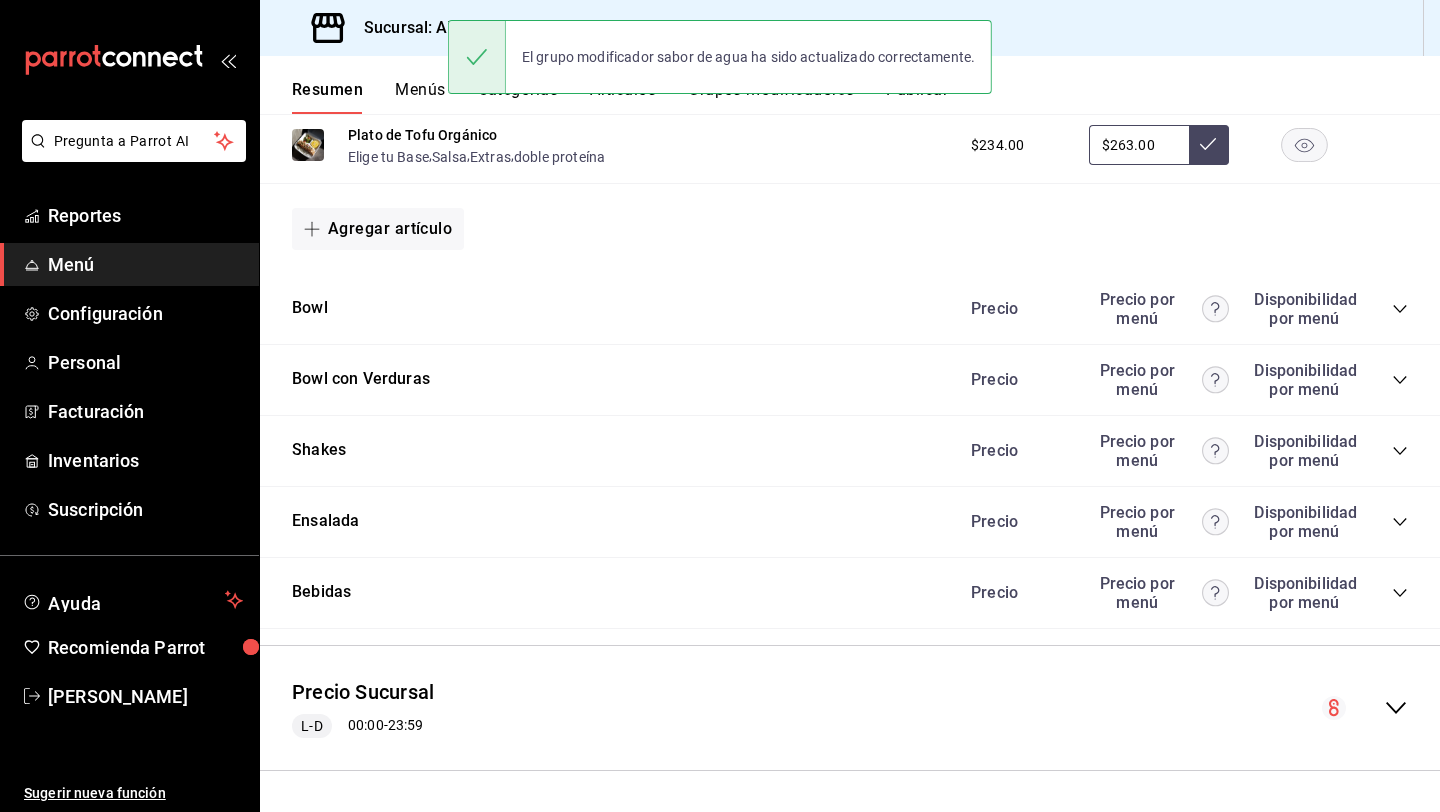 click 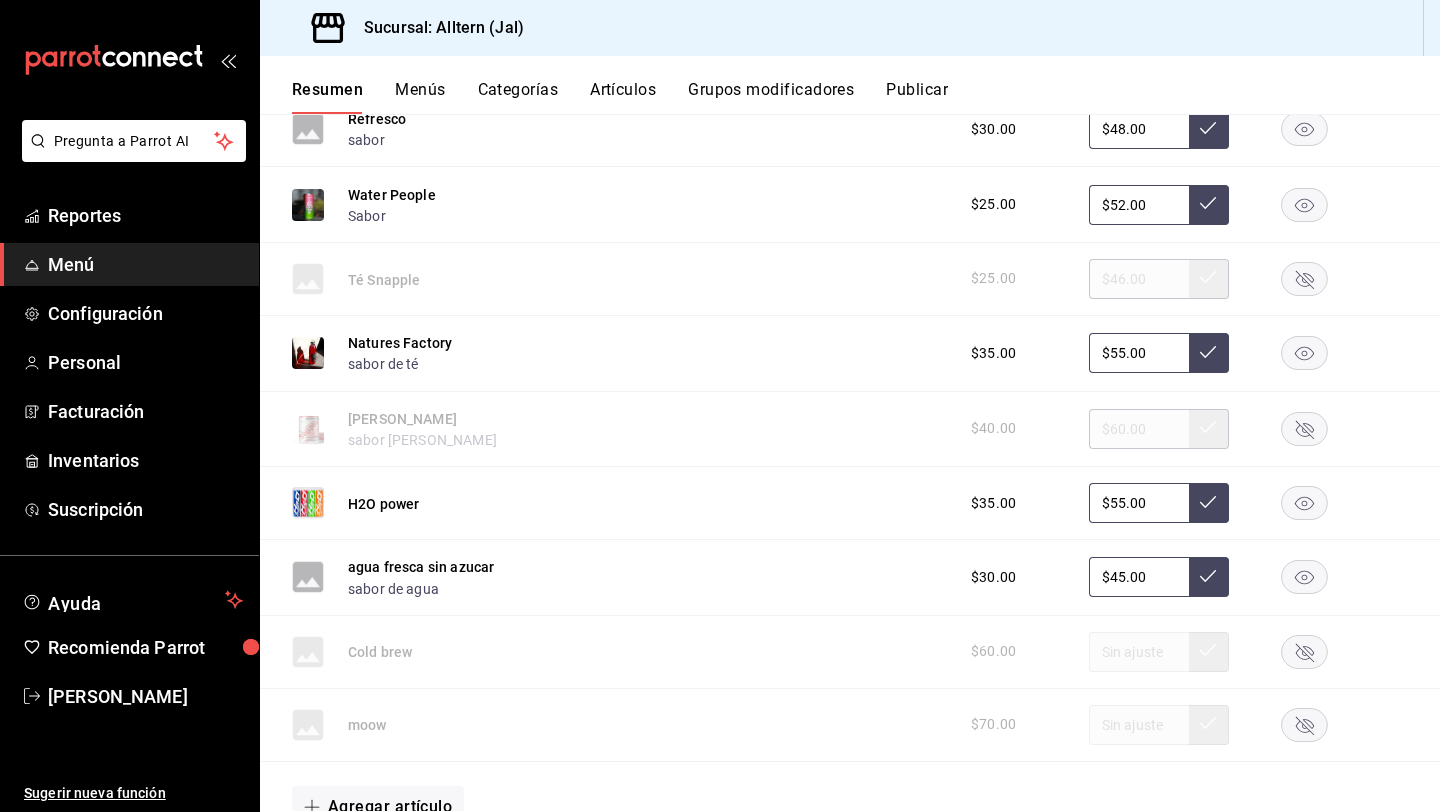 scroll, scrollTop: 2025, scrollLeft: 0, axis: vertical 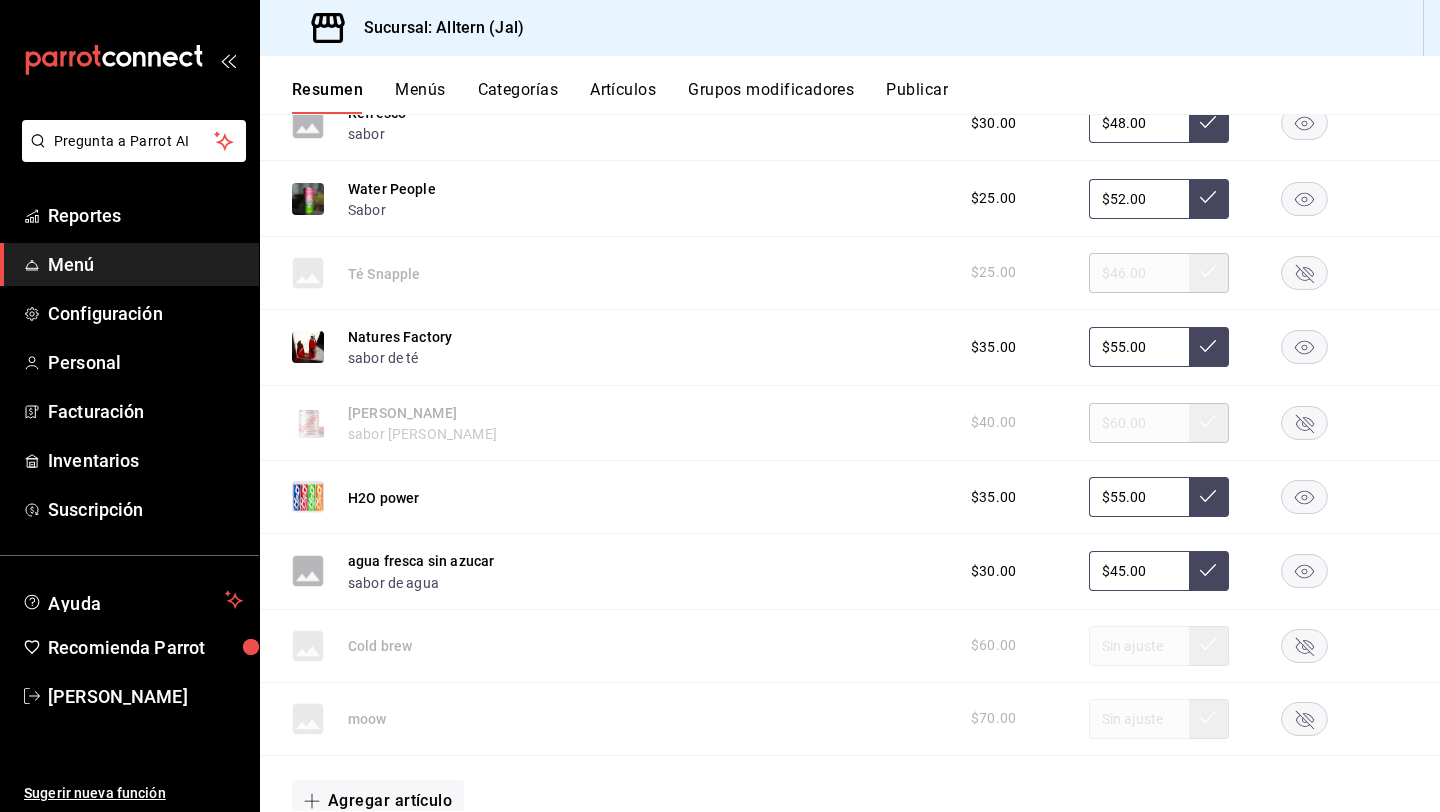 click 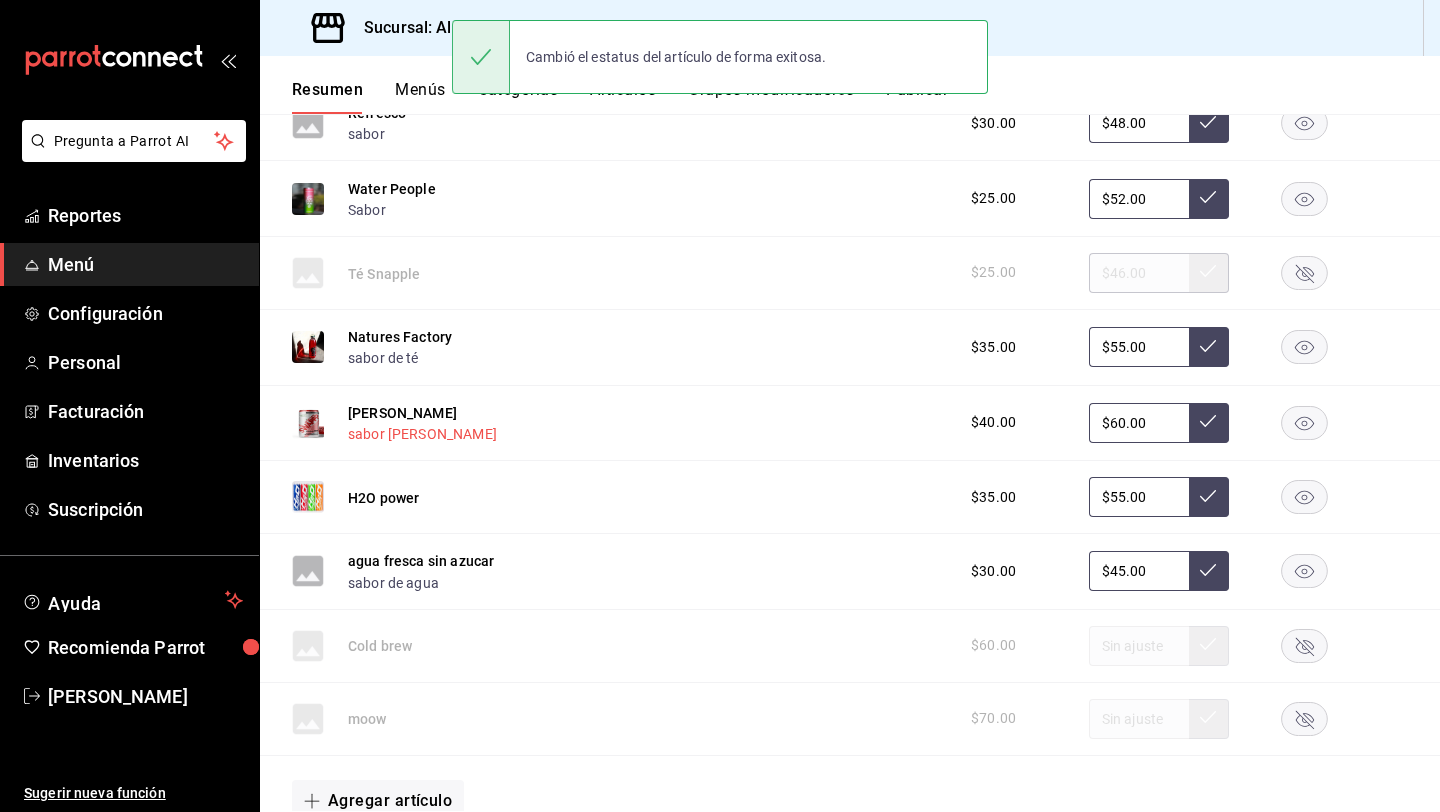 click on "sabor [PERSON_NAME]" at bounding box center [422, 434] 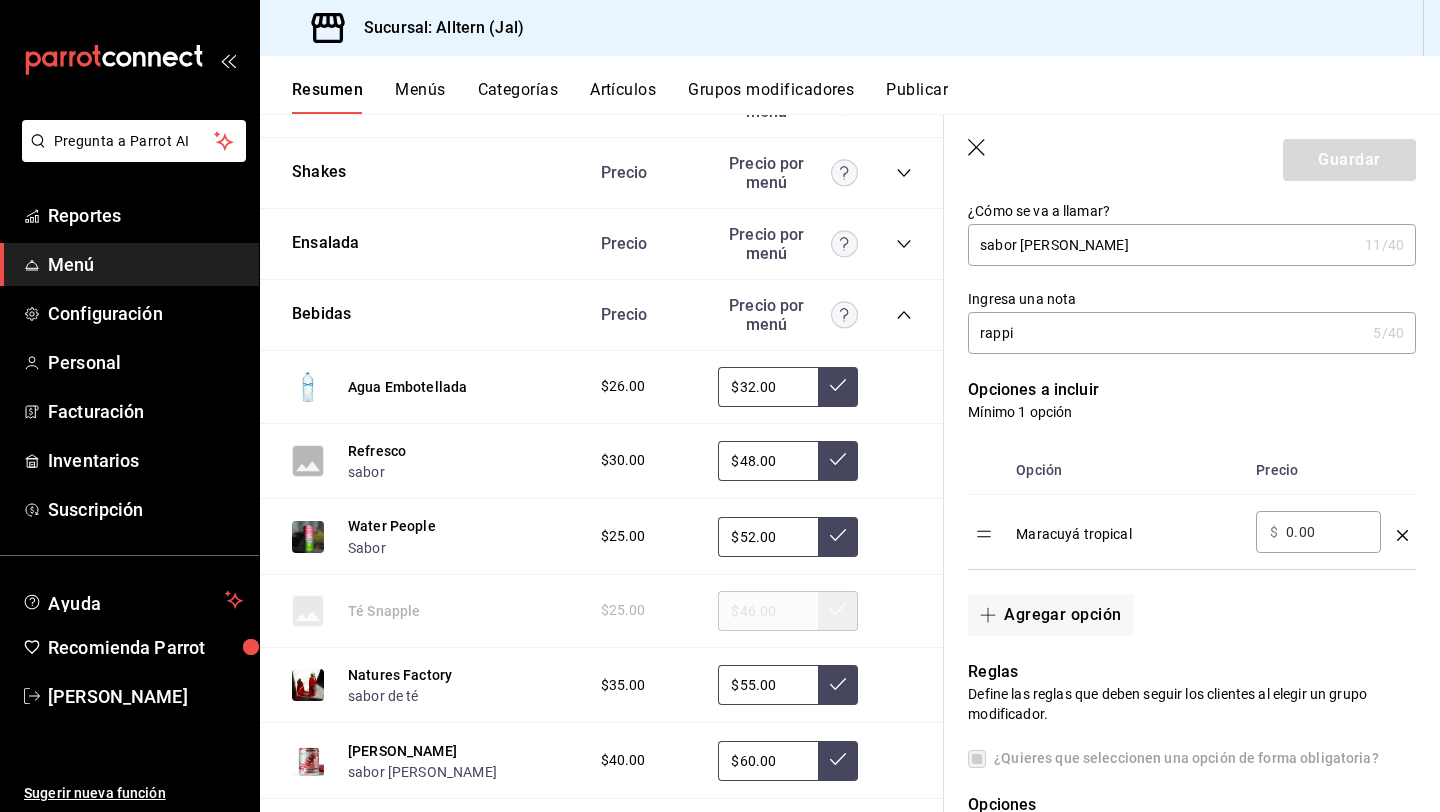 scroll, scrollTop: 343, scrollLeft: 0, axis: vertical 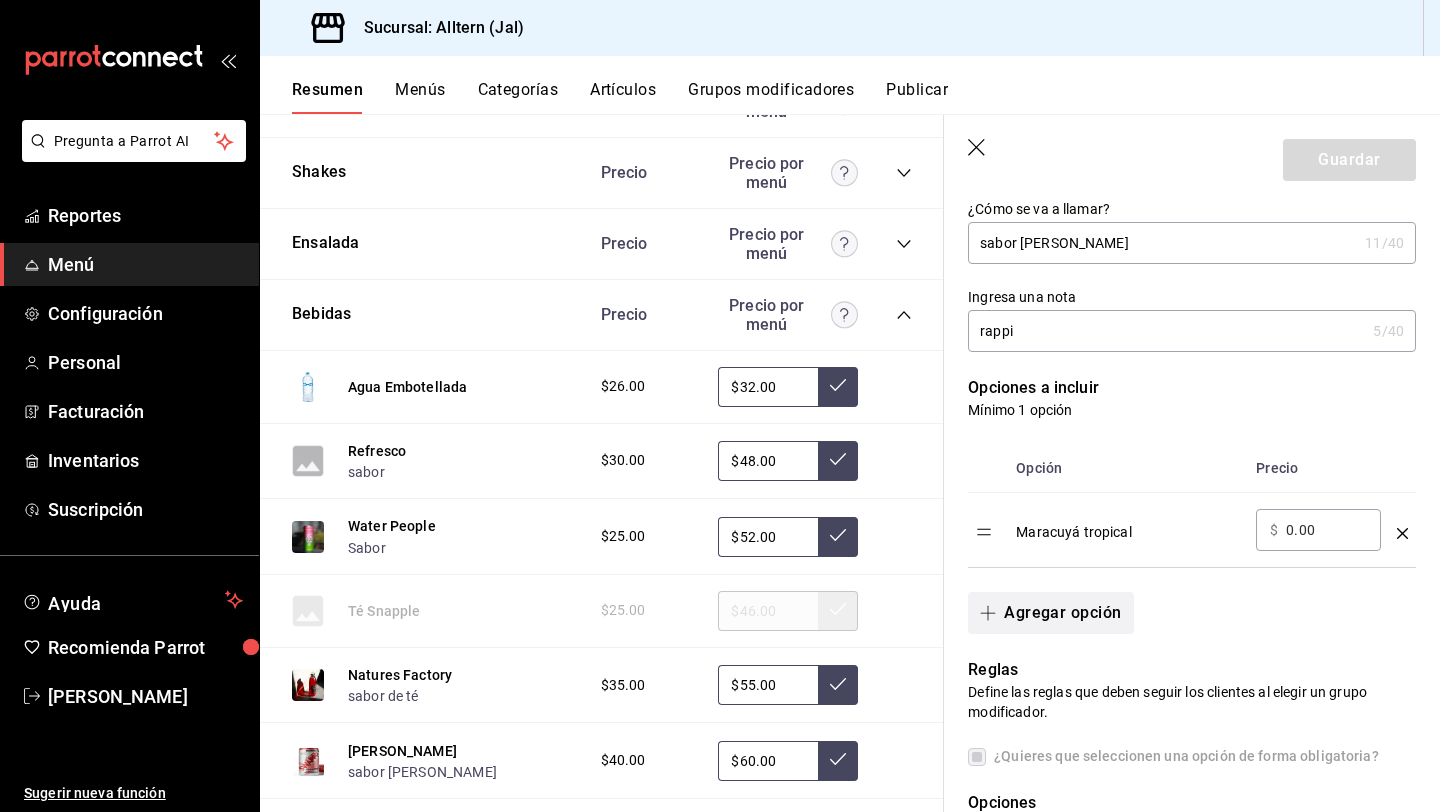 click on "Agregar opción" at bounding box center (1050, 613) 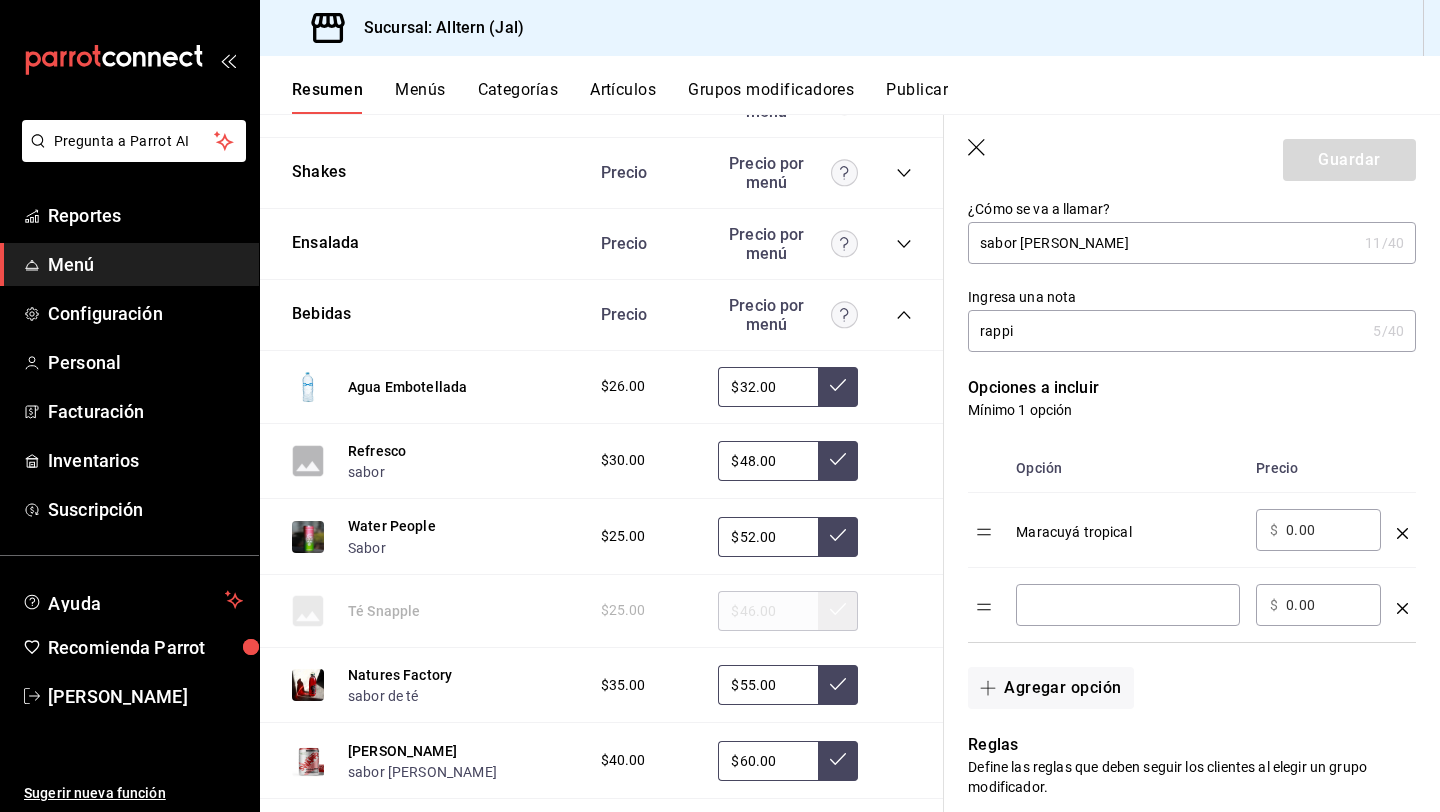 click at bounding box center [1128, 605] 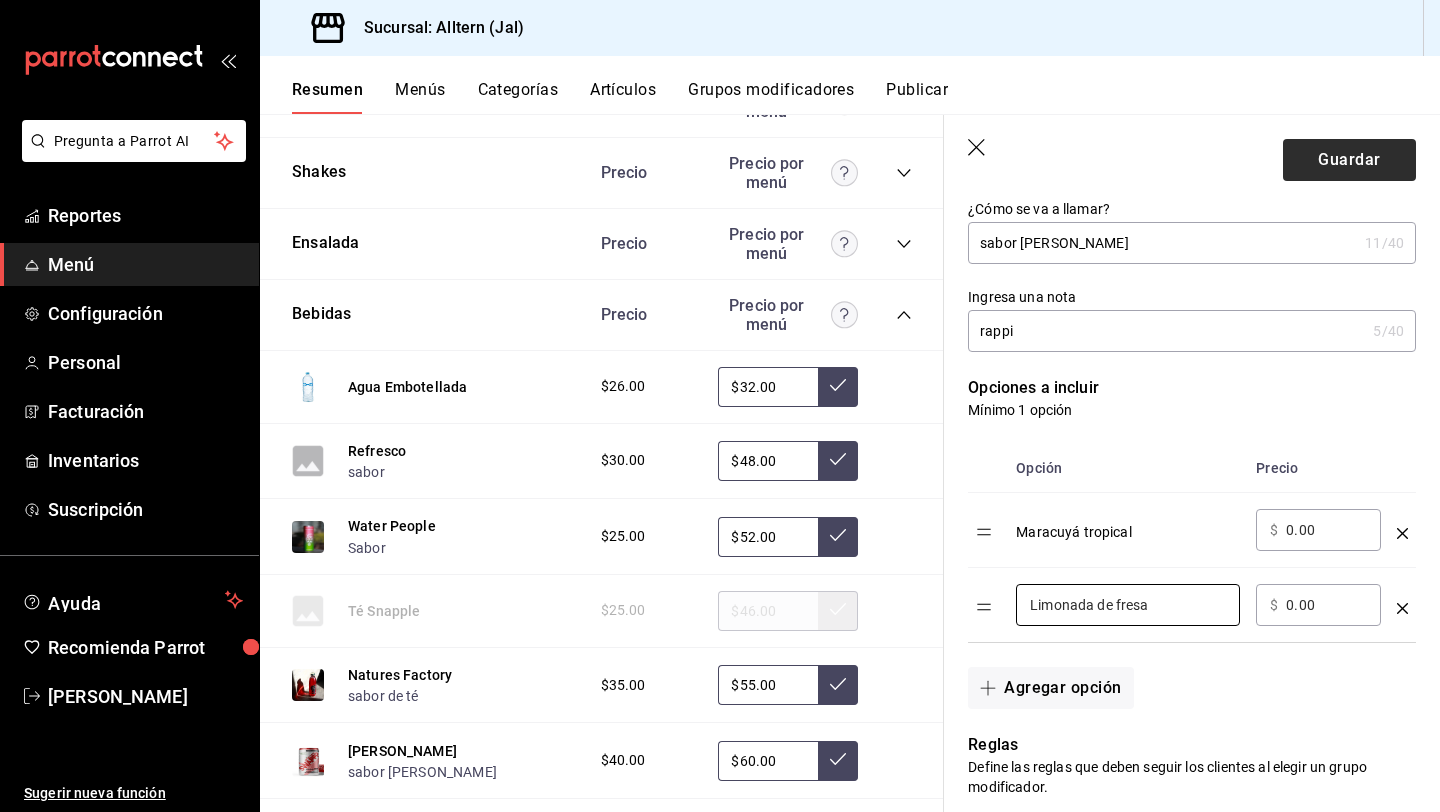 type on "Limonada de fresa" 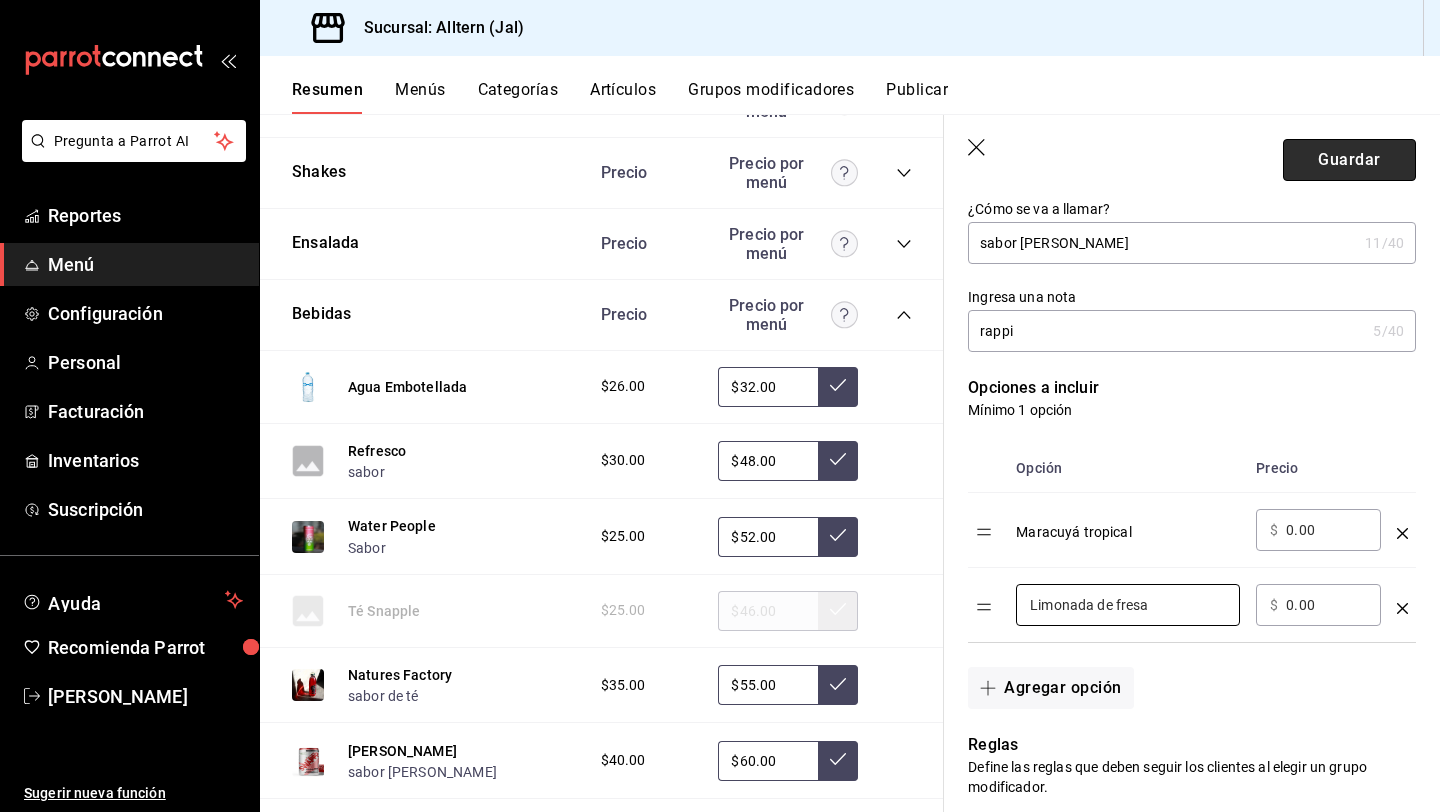 click on "Guardar" at bounding box center [1349, 160] 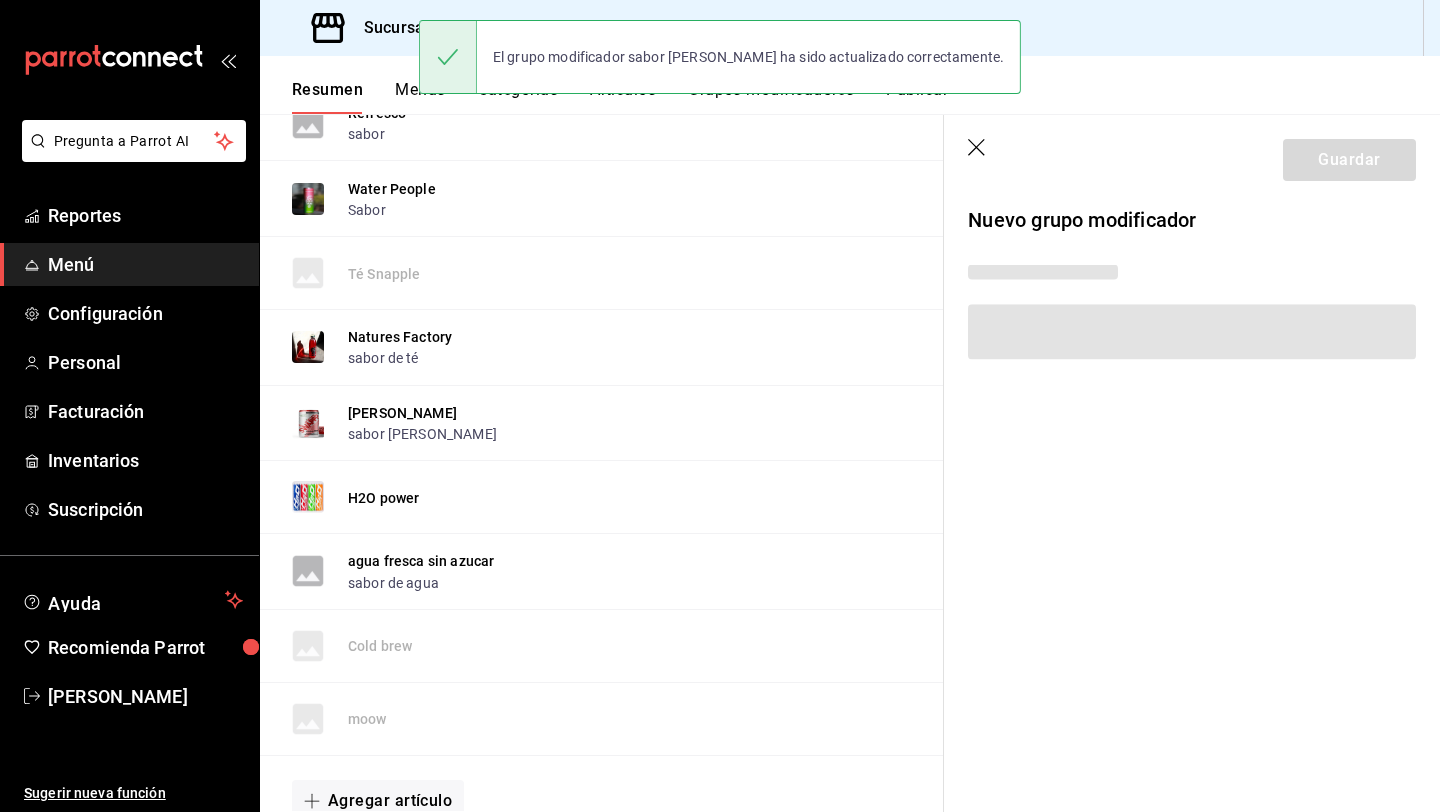 scroll, scrollTop: 0, scrollLeft: 0, axis: both 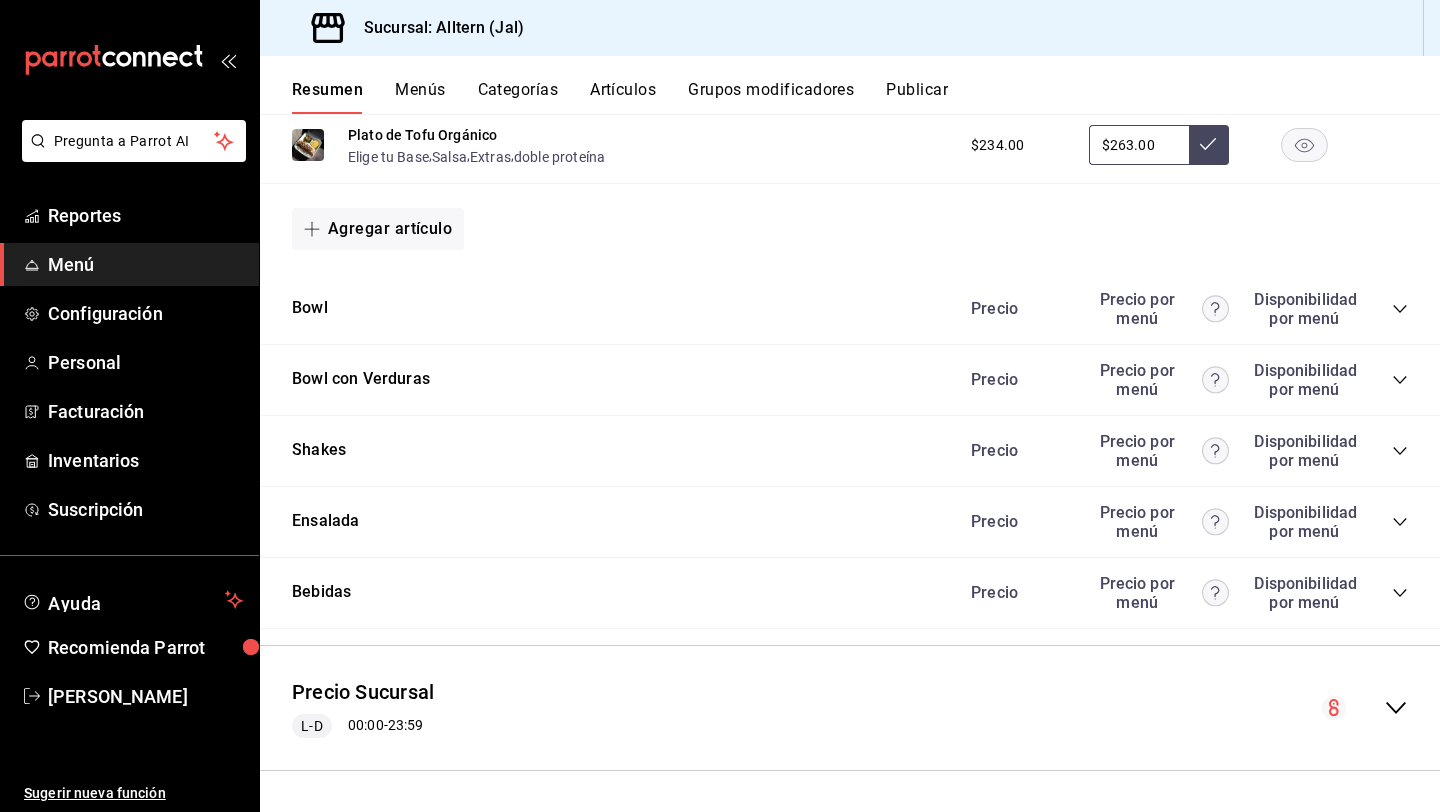 click 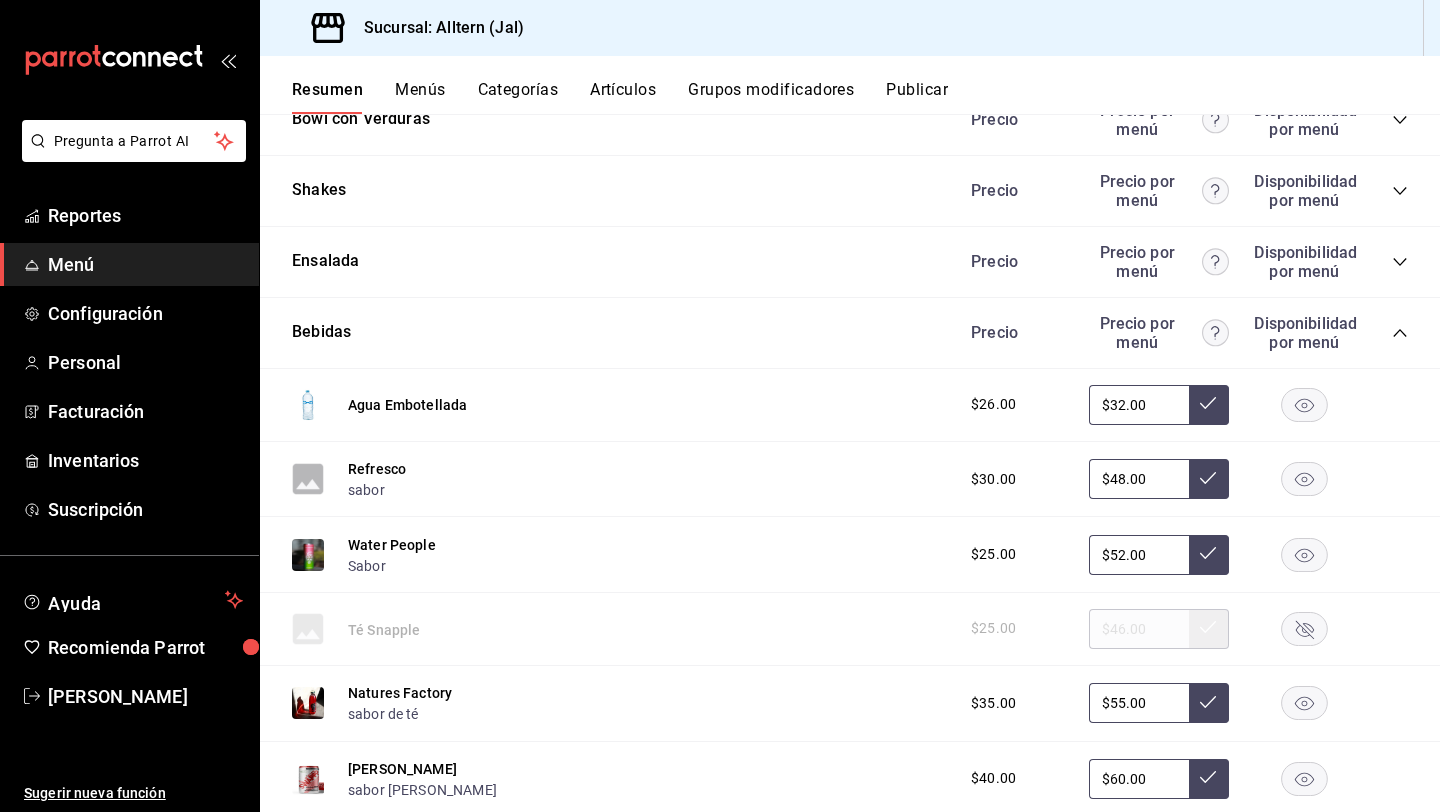scroll, scrollTop: 1670, scrollLeft: 0, axis: vertical 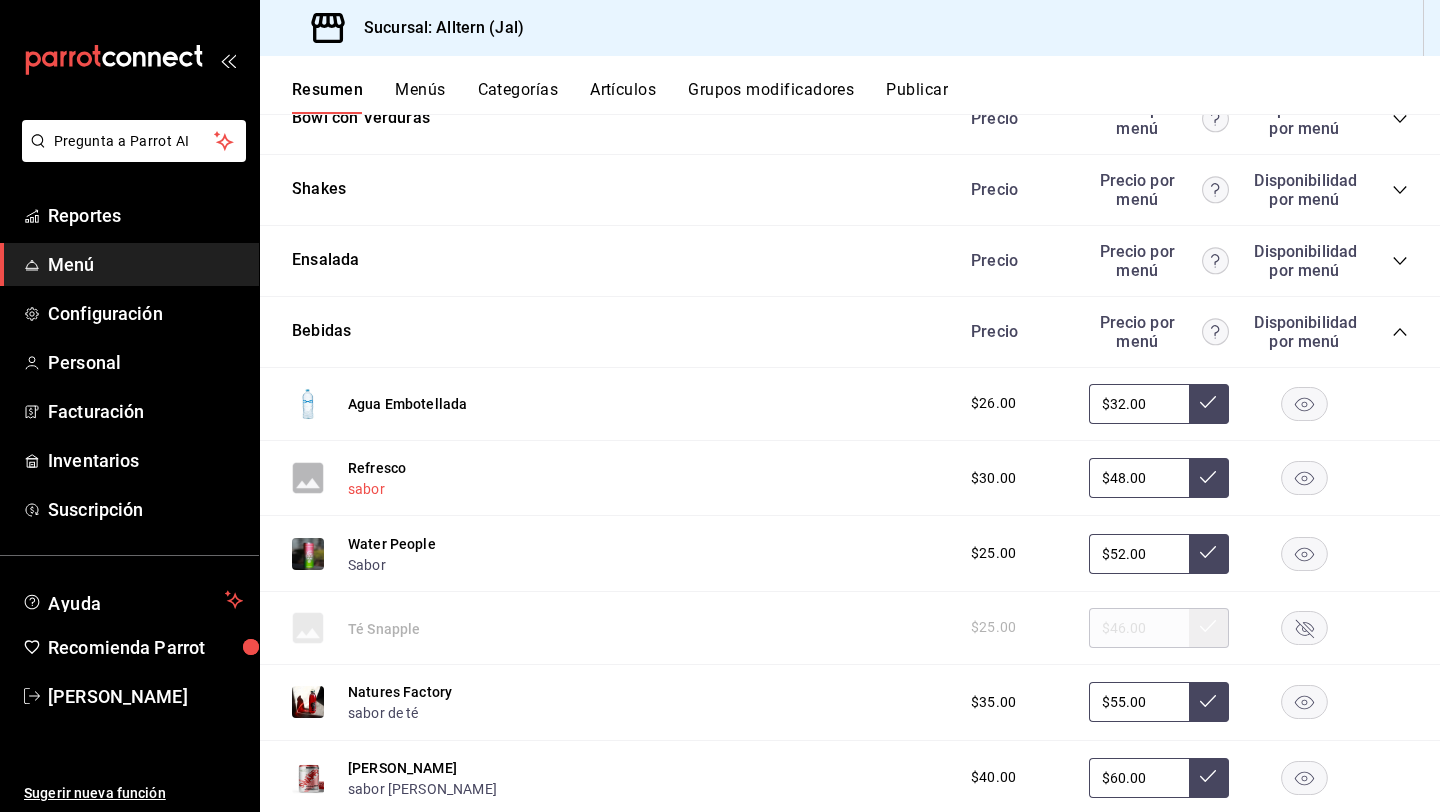 click on "sabor" at bounding box center (366, 489) 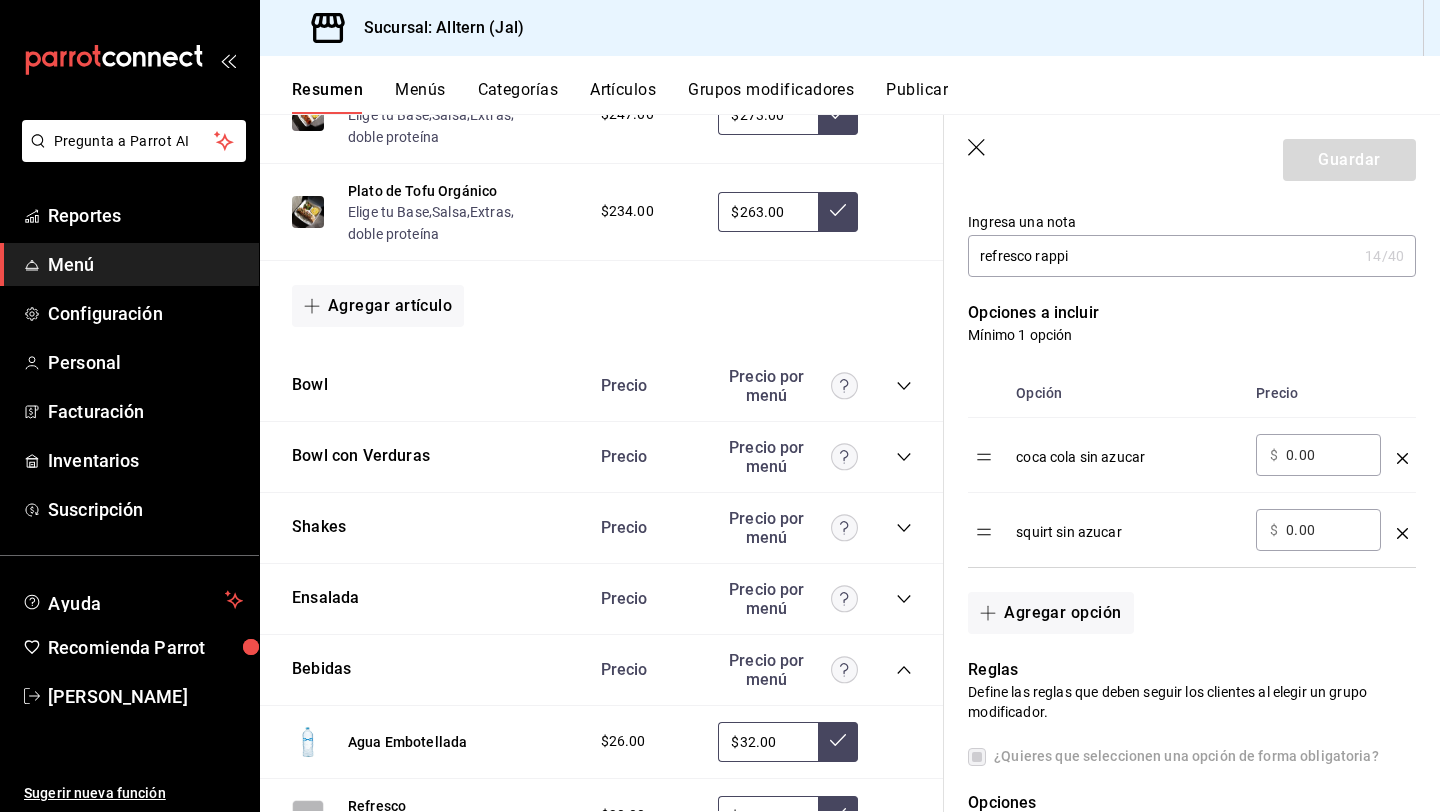 scroll, scrollTop: 419, scrollLeft: 0, axis: vertical 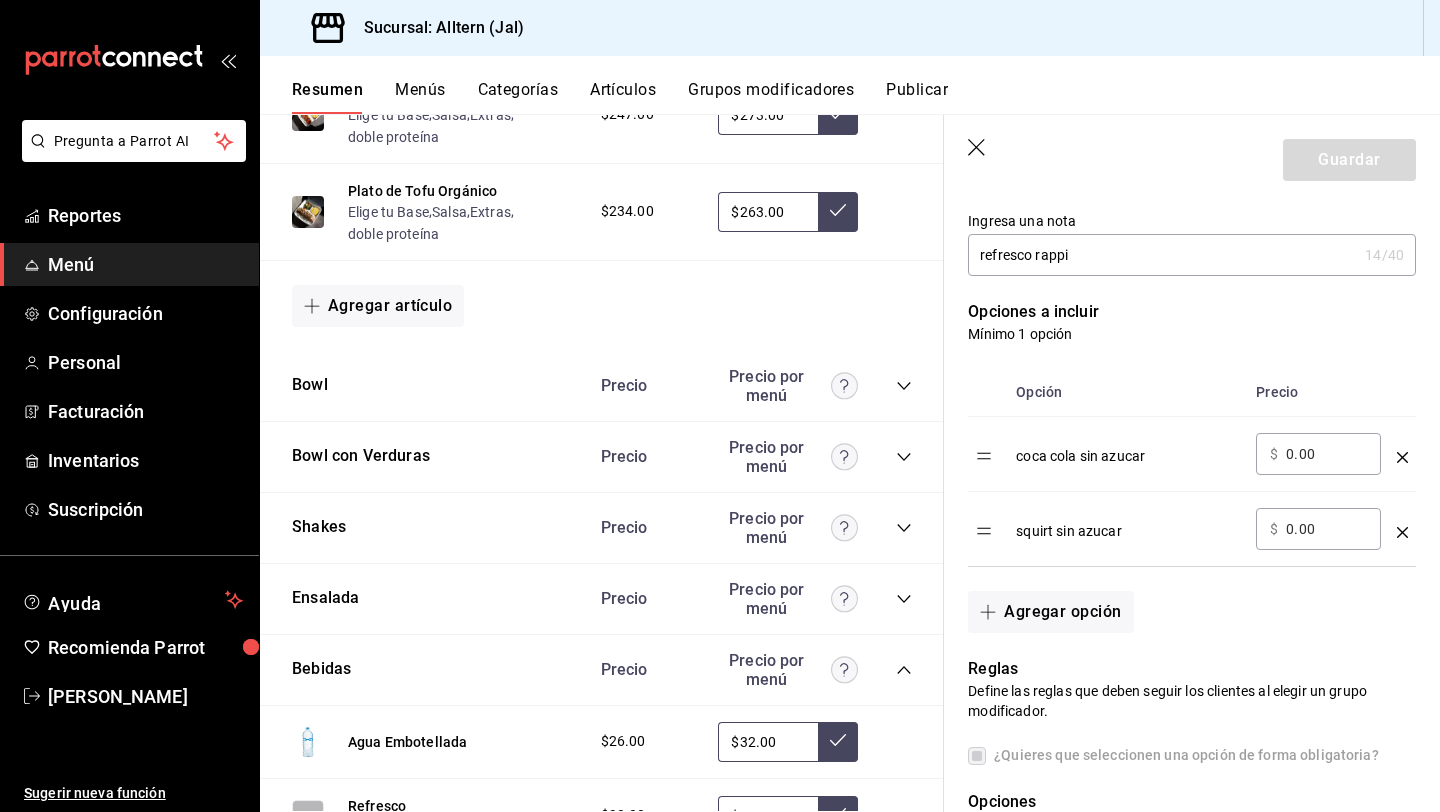 click 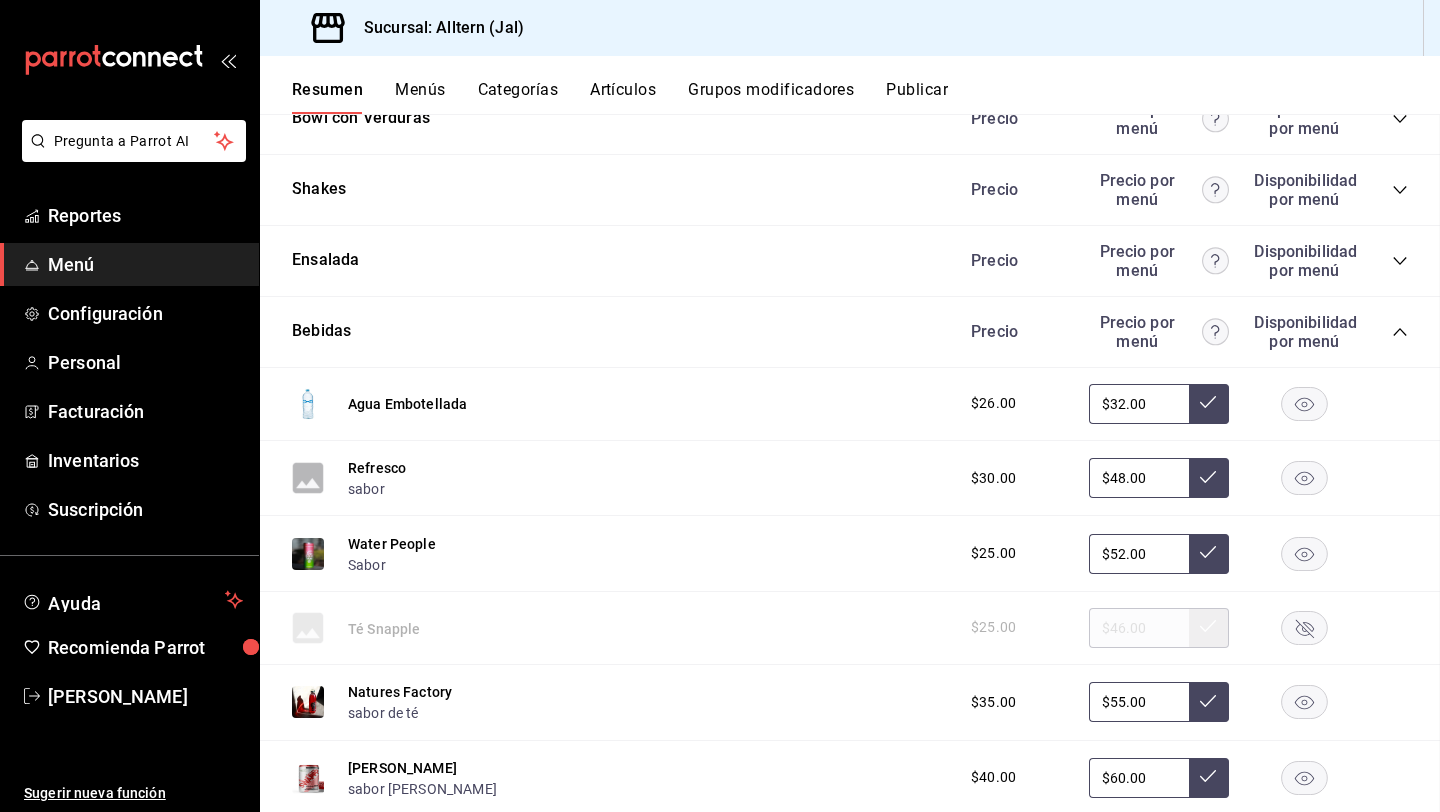 scroll, scrollTop: 0, scrollLeft: 0, axis: both 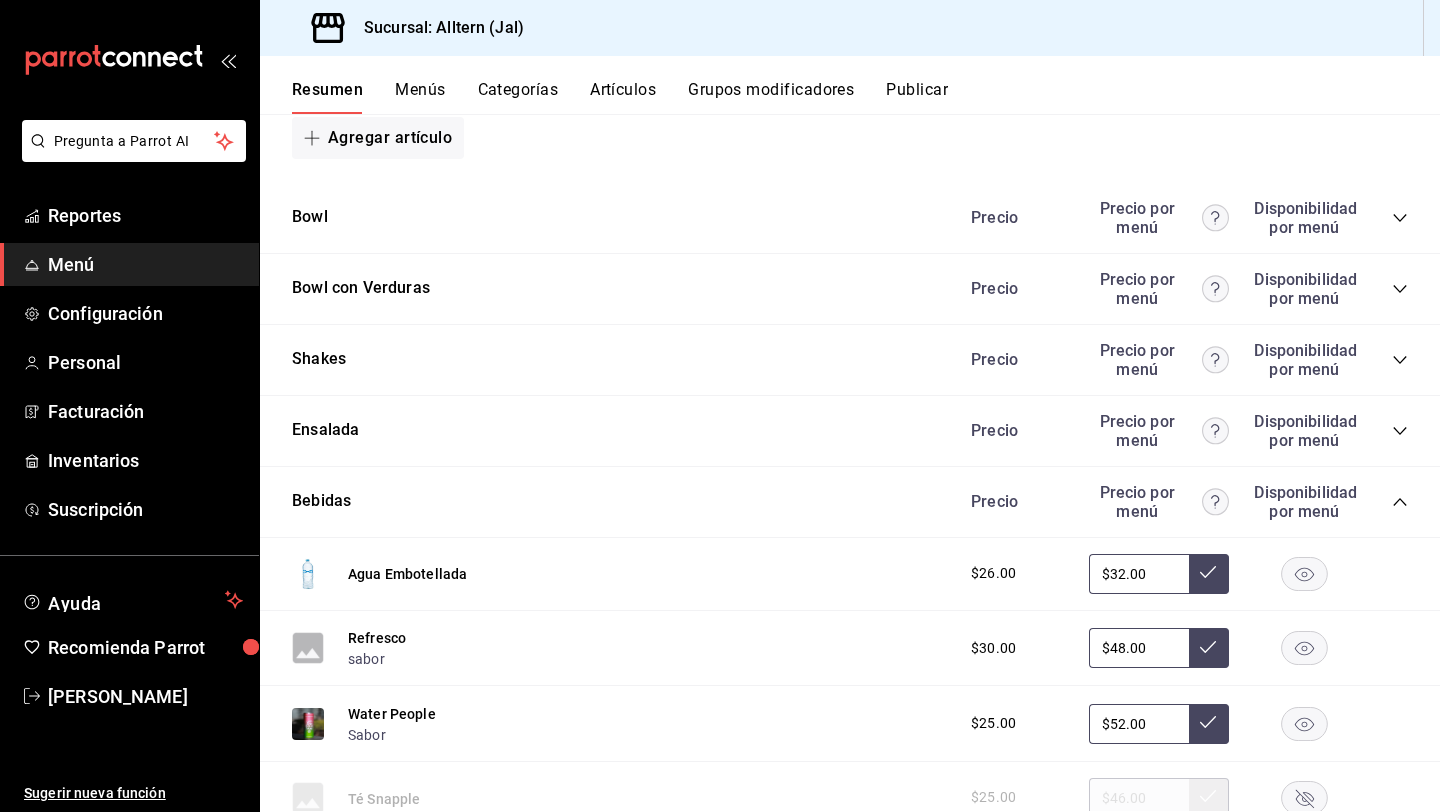 click 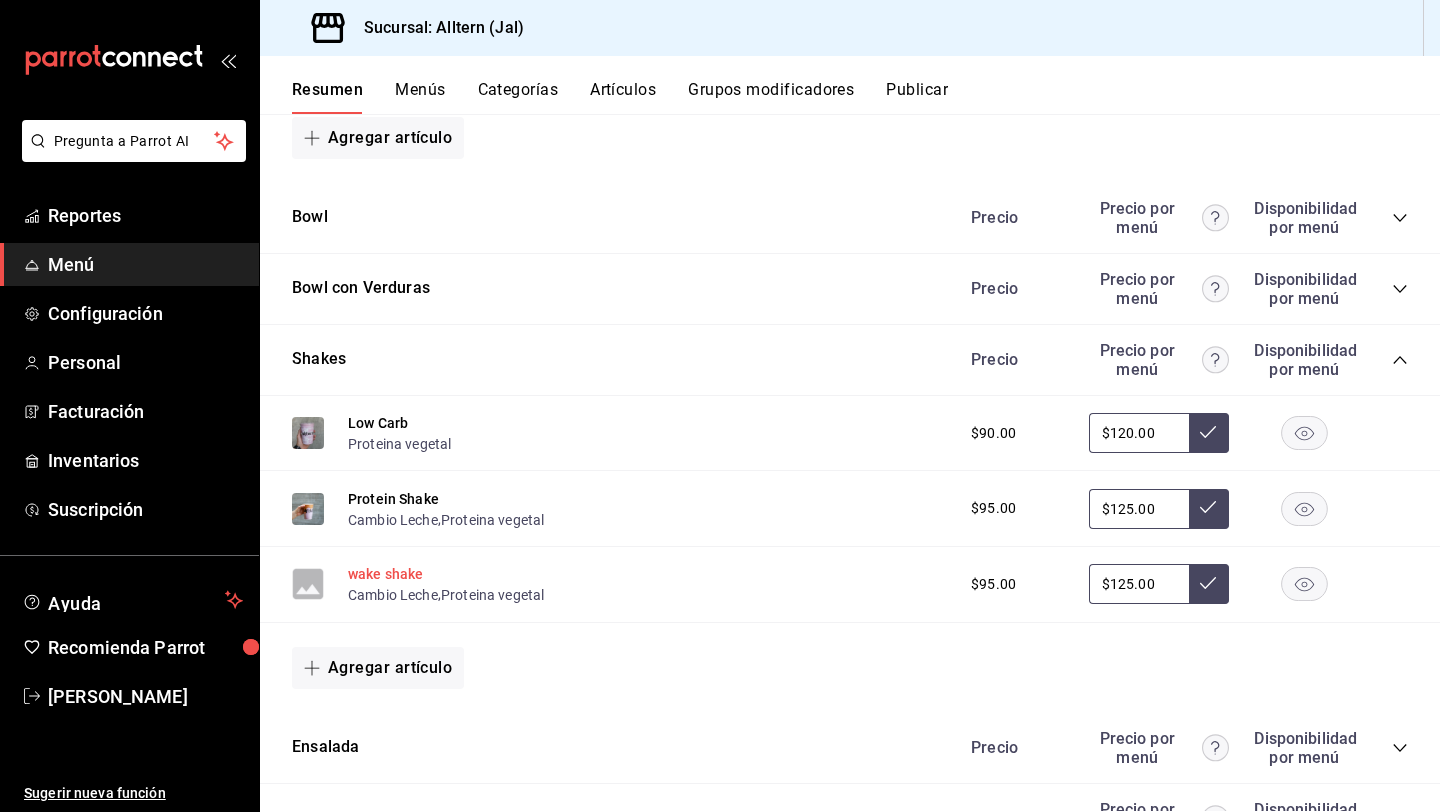 click on "wake shake" at bounding box center [386, 574] 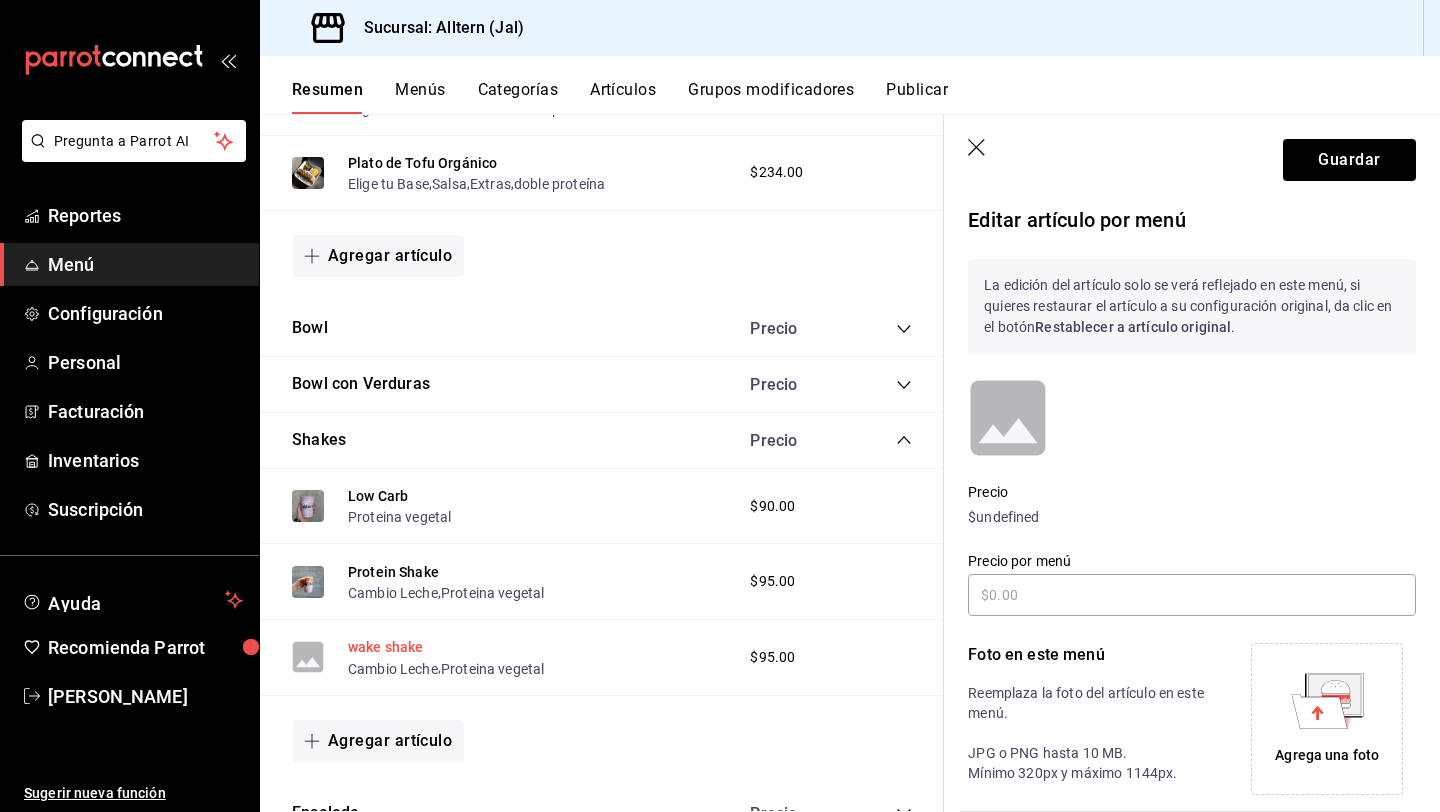 scroll, scrollTop: 1470, scrollLeft: 0, axis: vertical 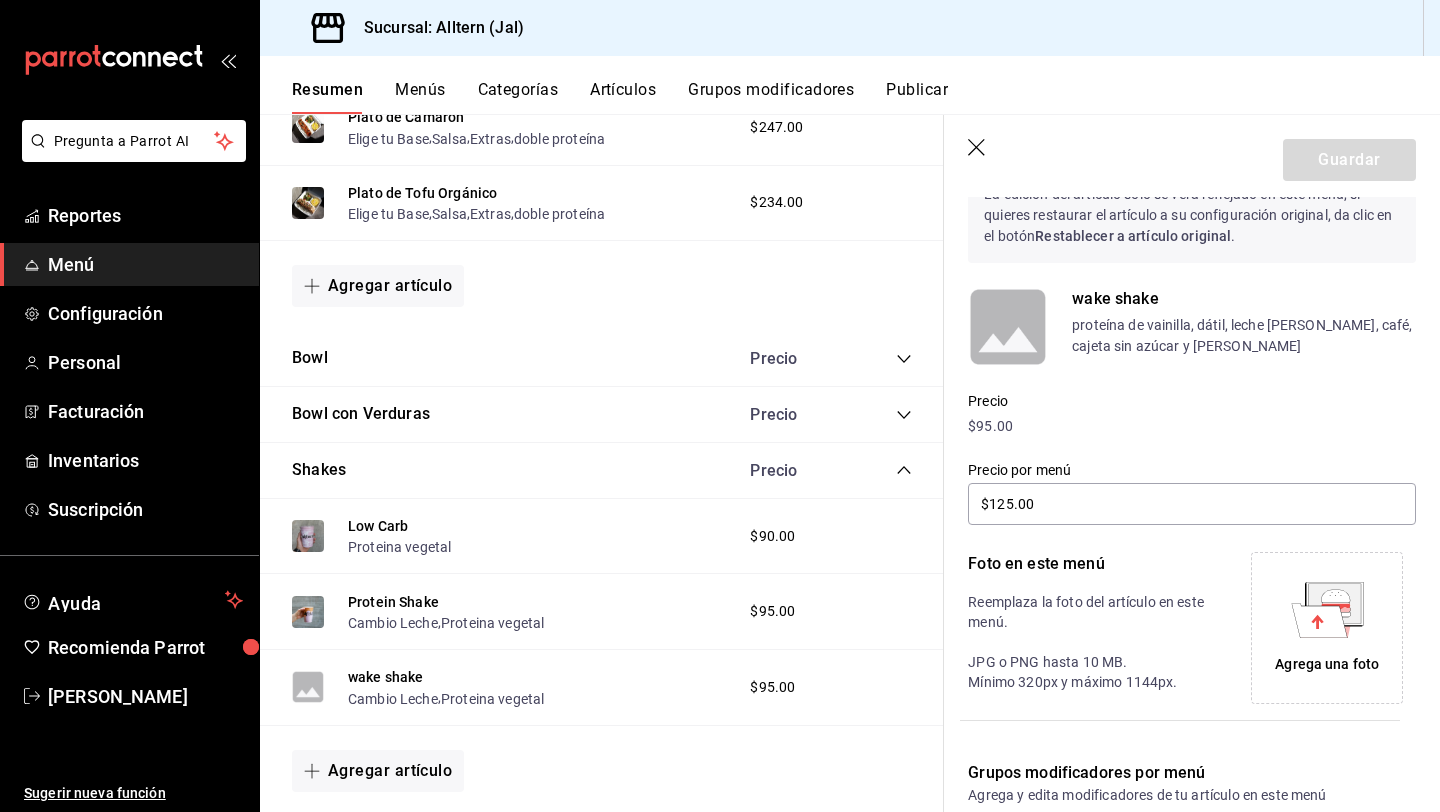 click 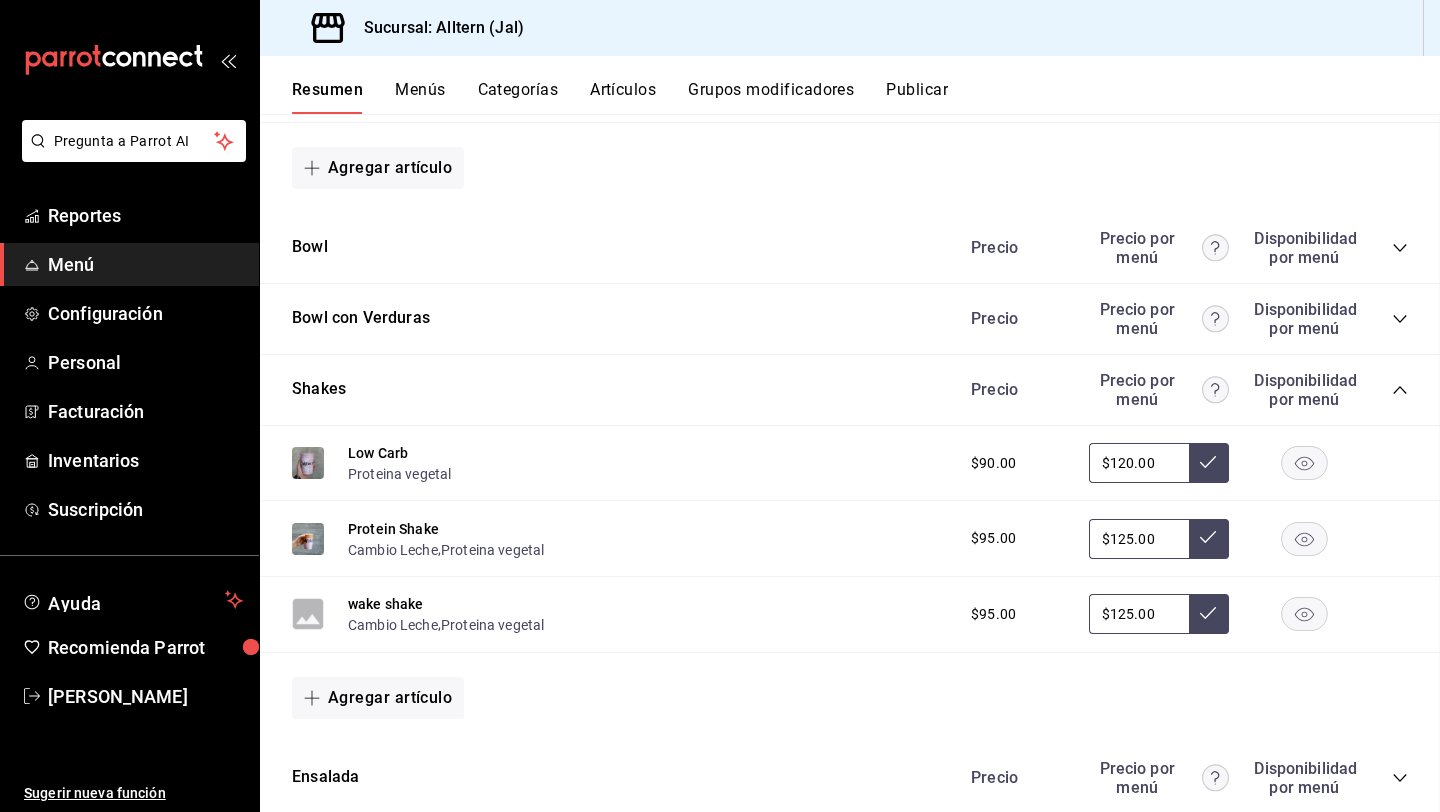 scroll, scrollTop: 2347, scrollLeft: 0, axis: vertical 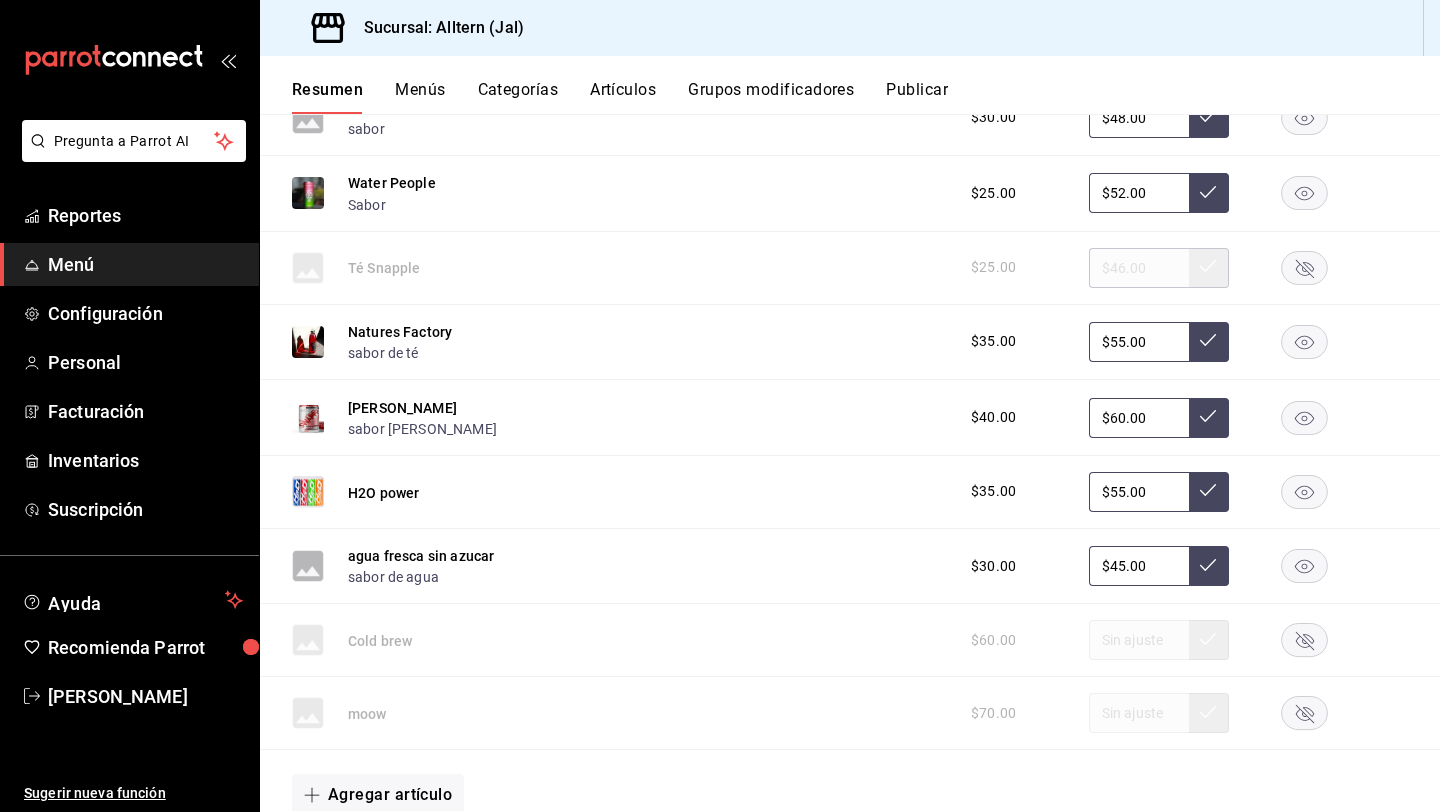 click on "Publicar" at bounding box center [917, 97] 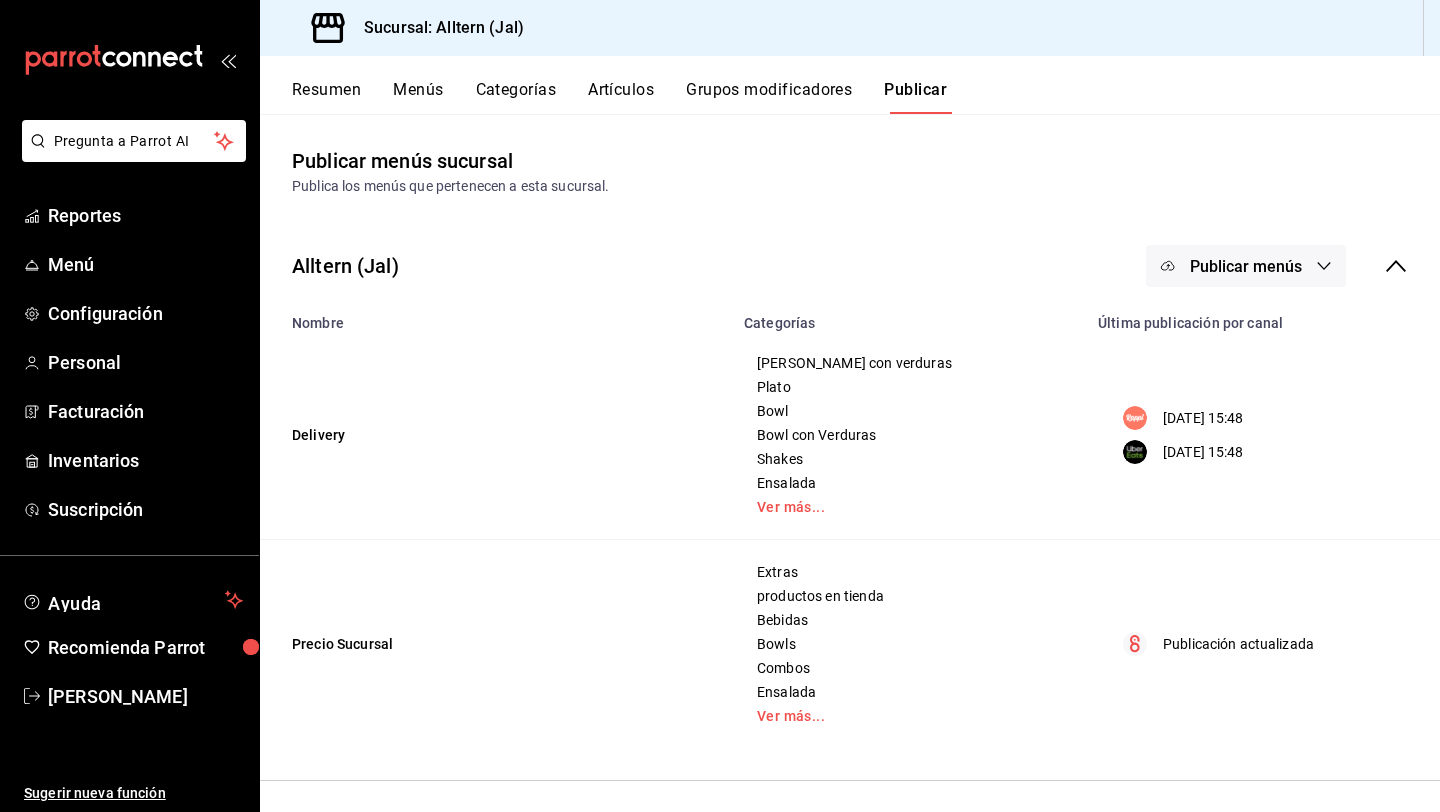 click on "Publicar menús" at bounding box center (1246, 266) 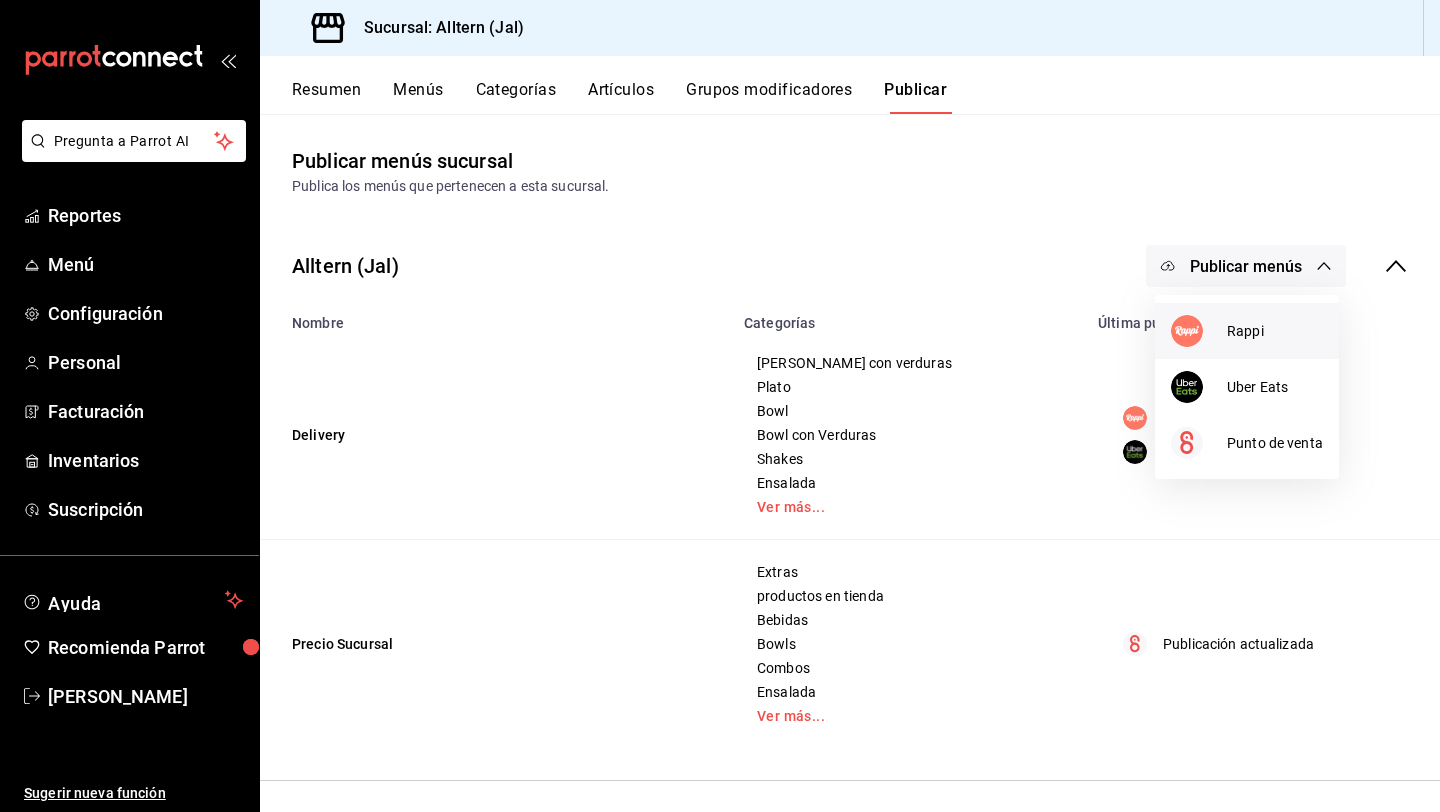 click on "Rappi" at bounding box center [1275, 331] 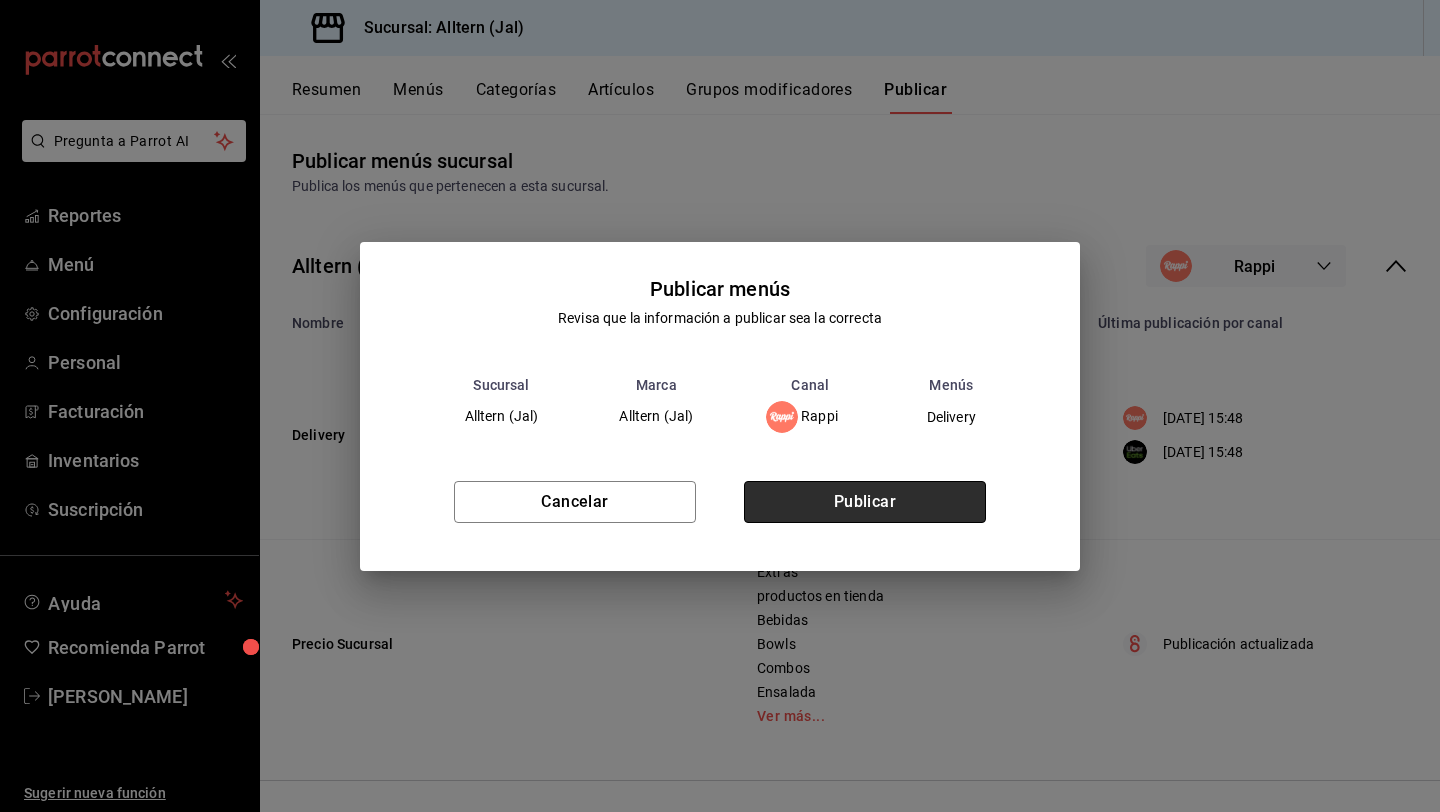click on "Publicar" at bounding box center [865, 502] 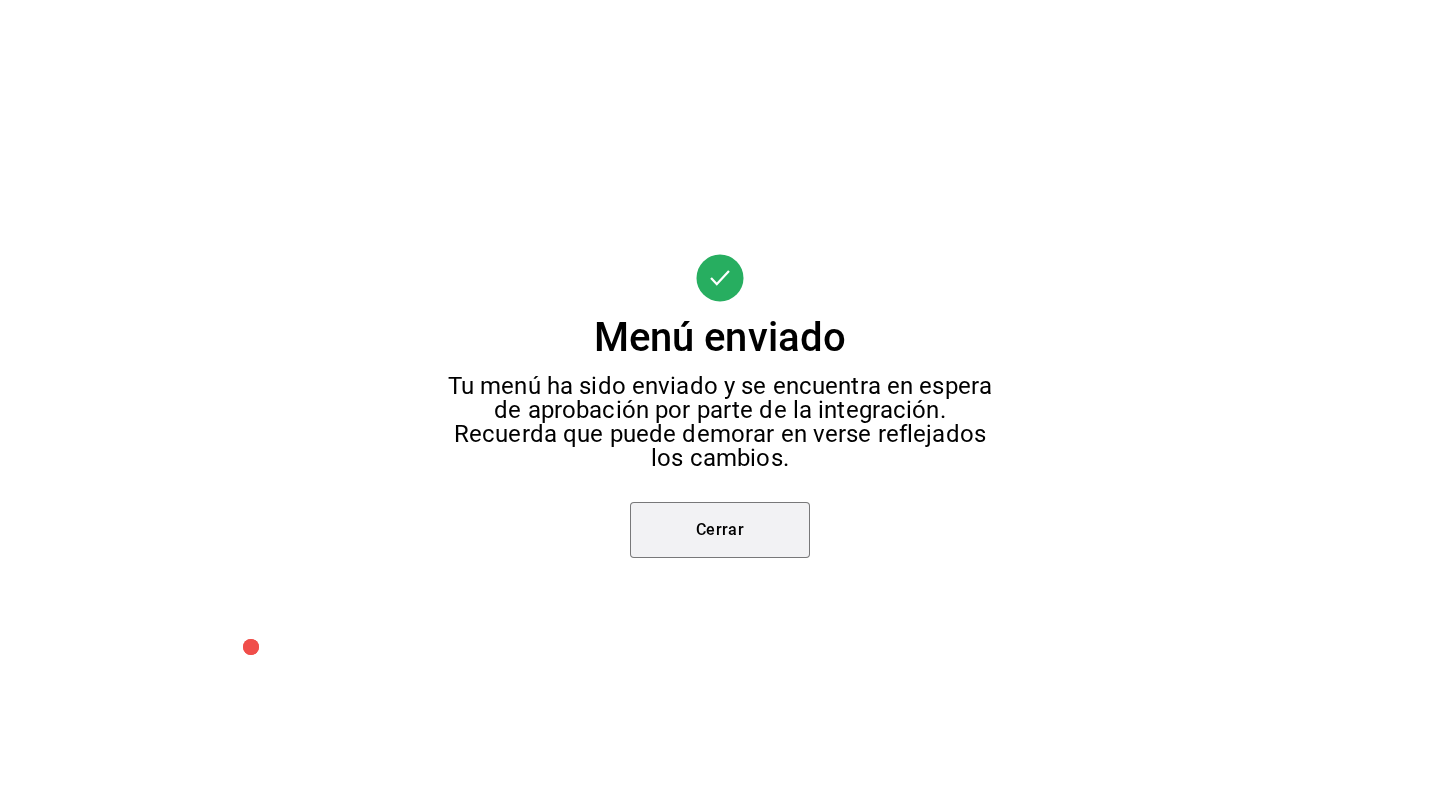 click on "Cerrar" at bounding box center [720, 530] 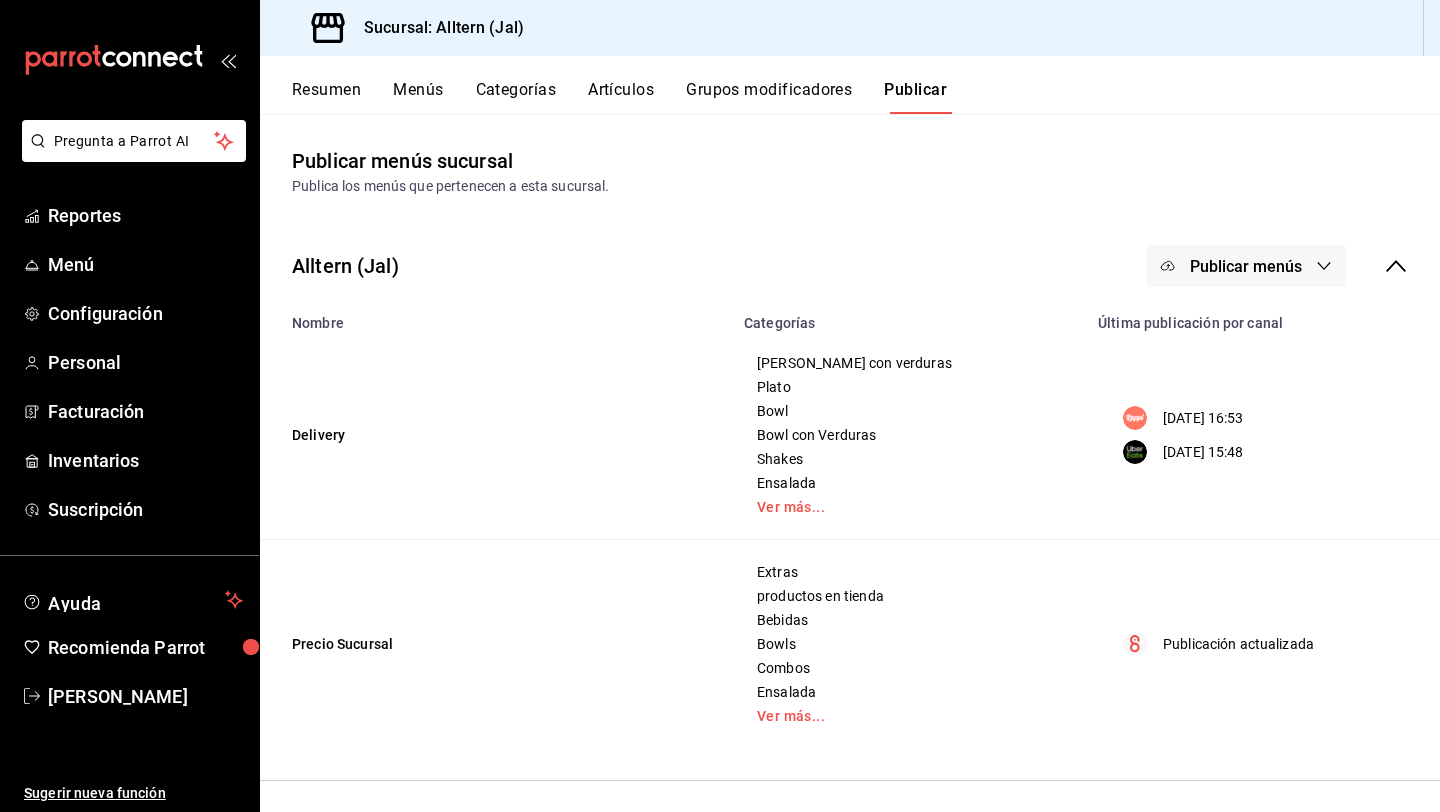 click on "Publicar menús" at bounding box center (1246, 266) 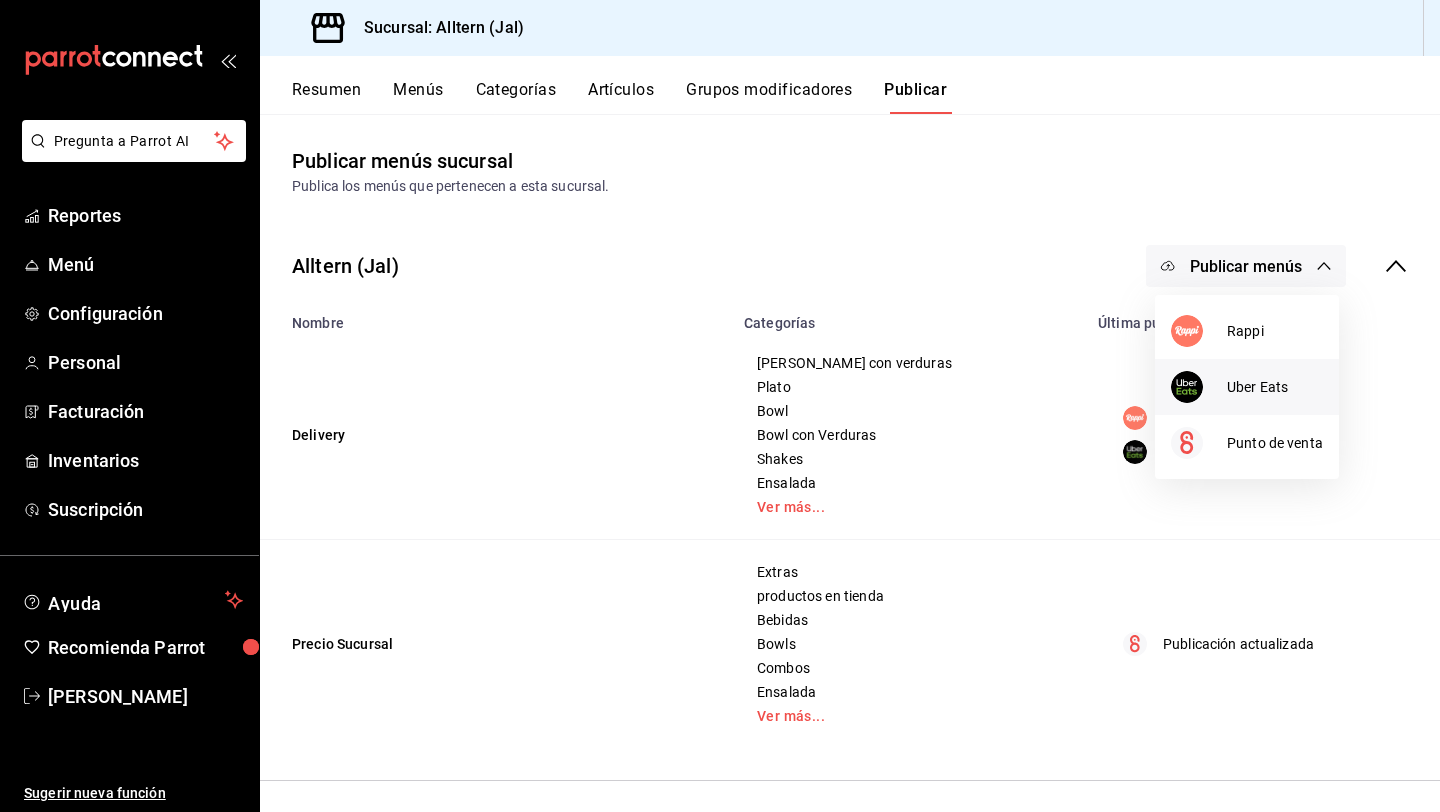 click on "Uber Eats" at bounding box center (1247, 387) 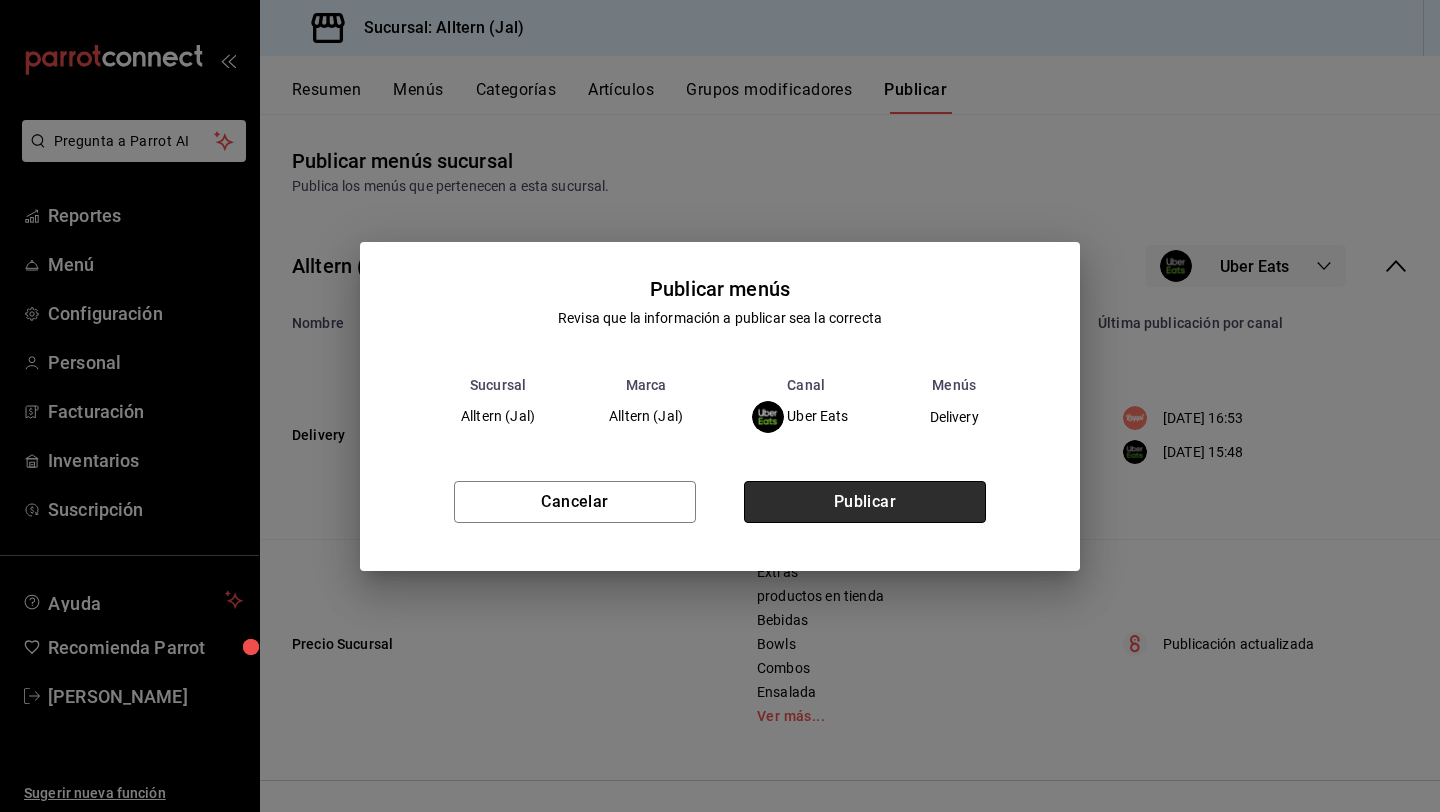 click on "Publicar" at bounding box center (865, 502) 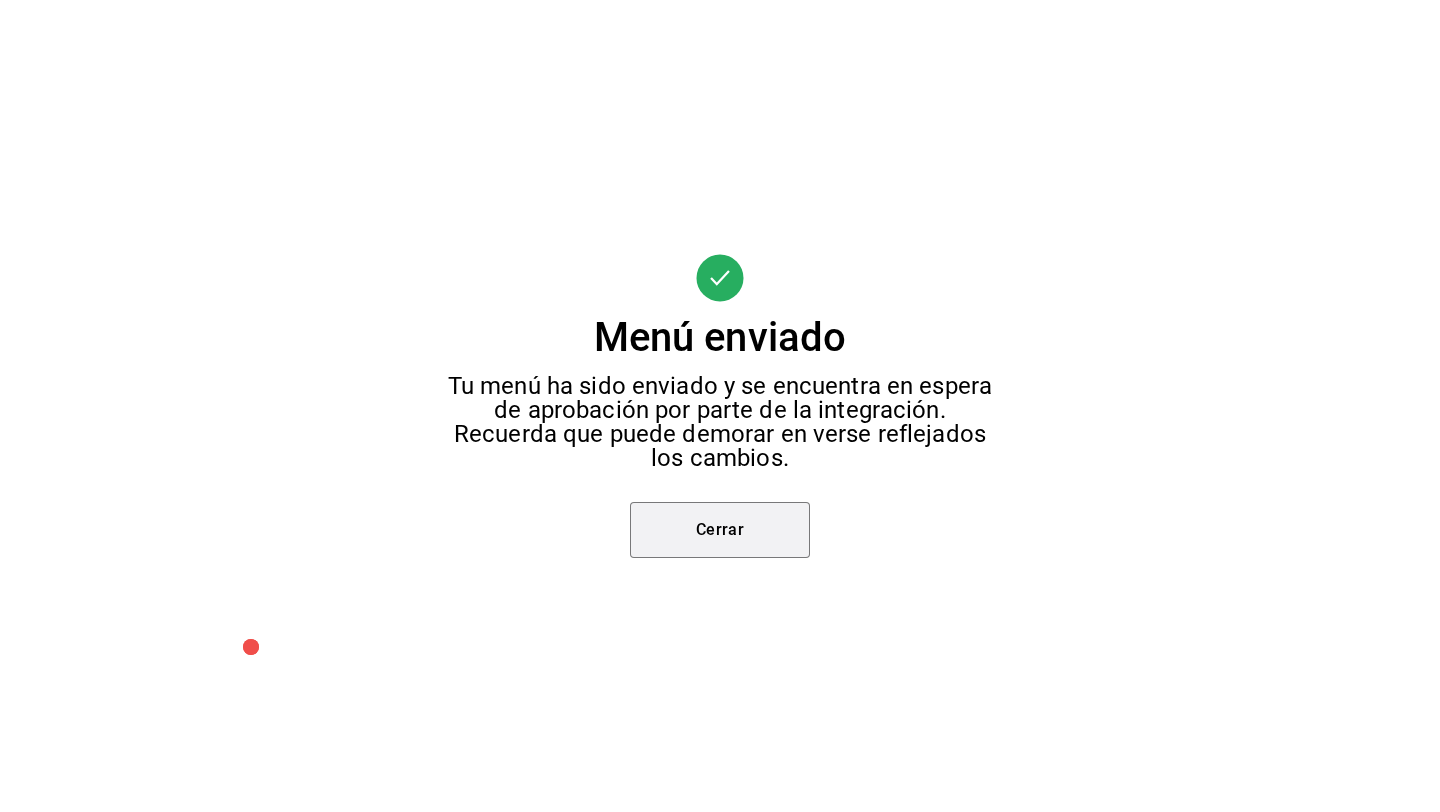 click on "Cerrar" at bounding box center [720, 530] 